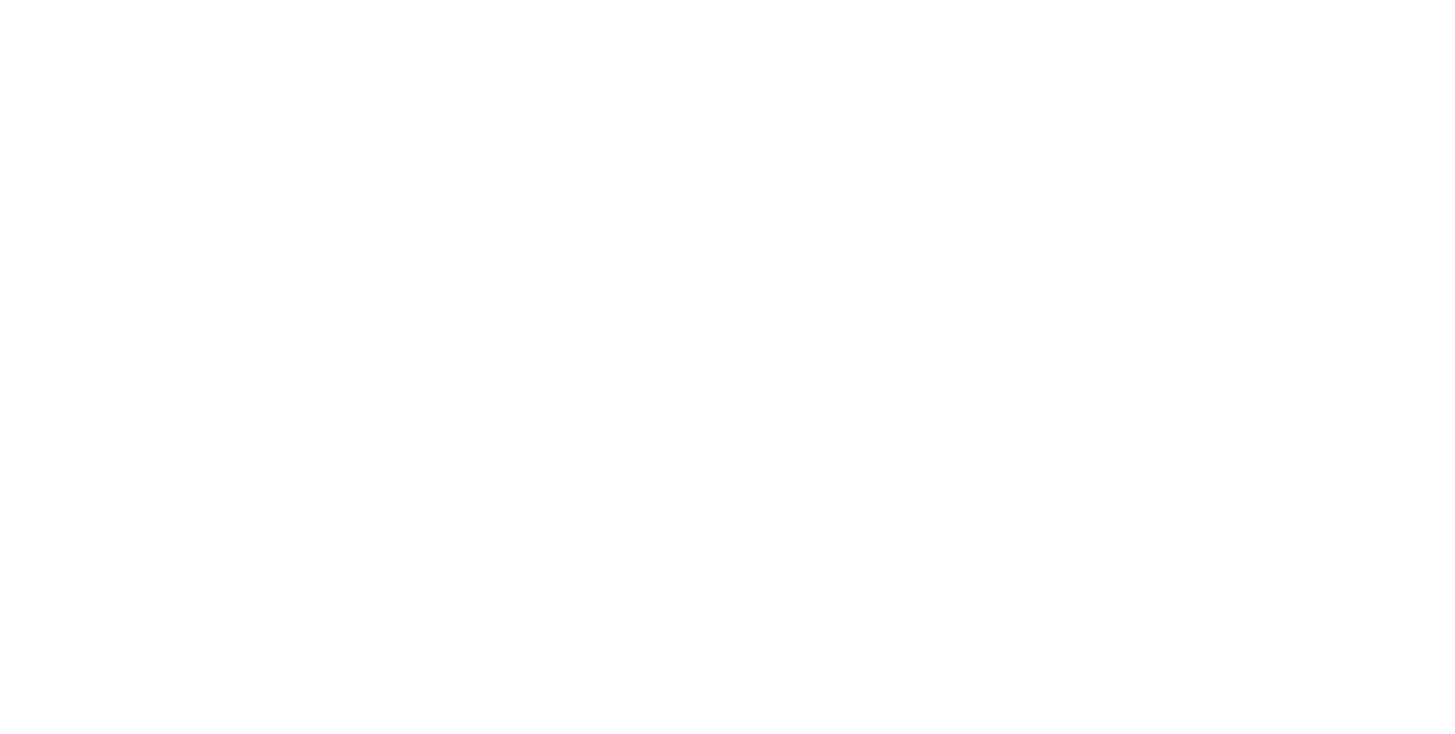 scroll, scrollTop: 0, scrollLeft: 0, axis: both 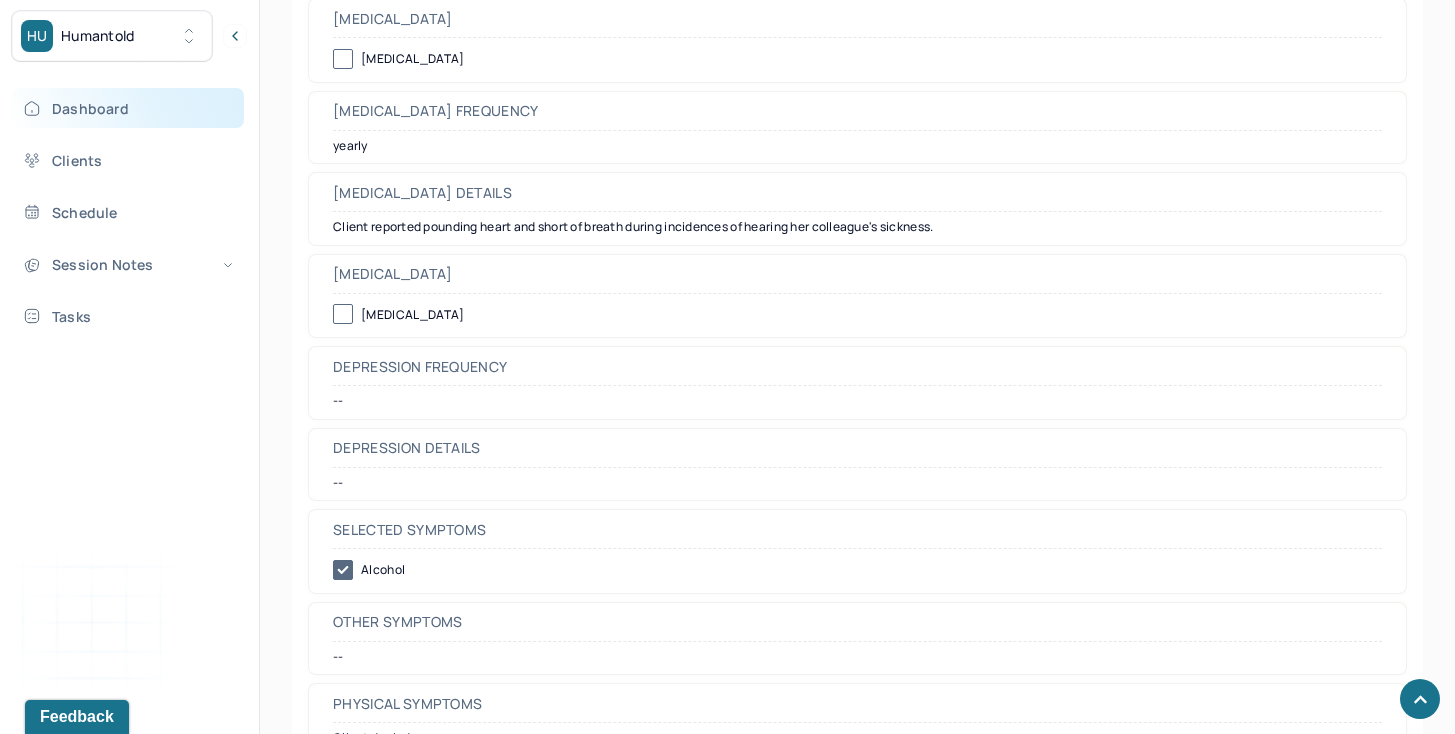 click on "Dashboard" at bounding box center [128, 108] 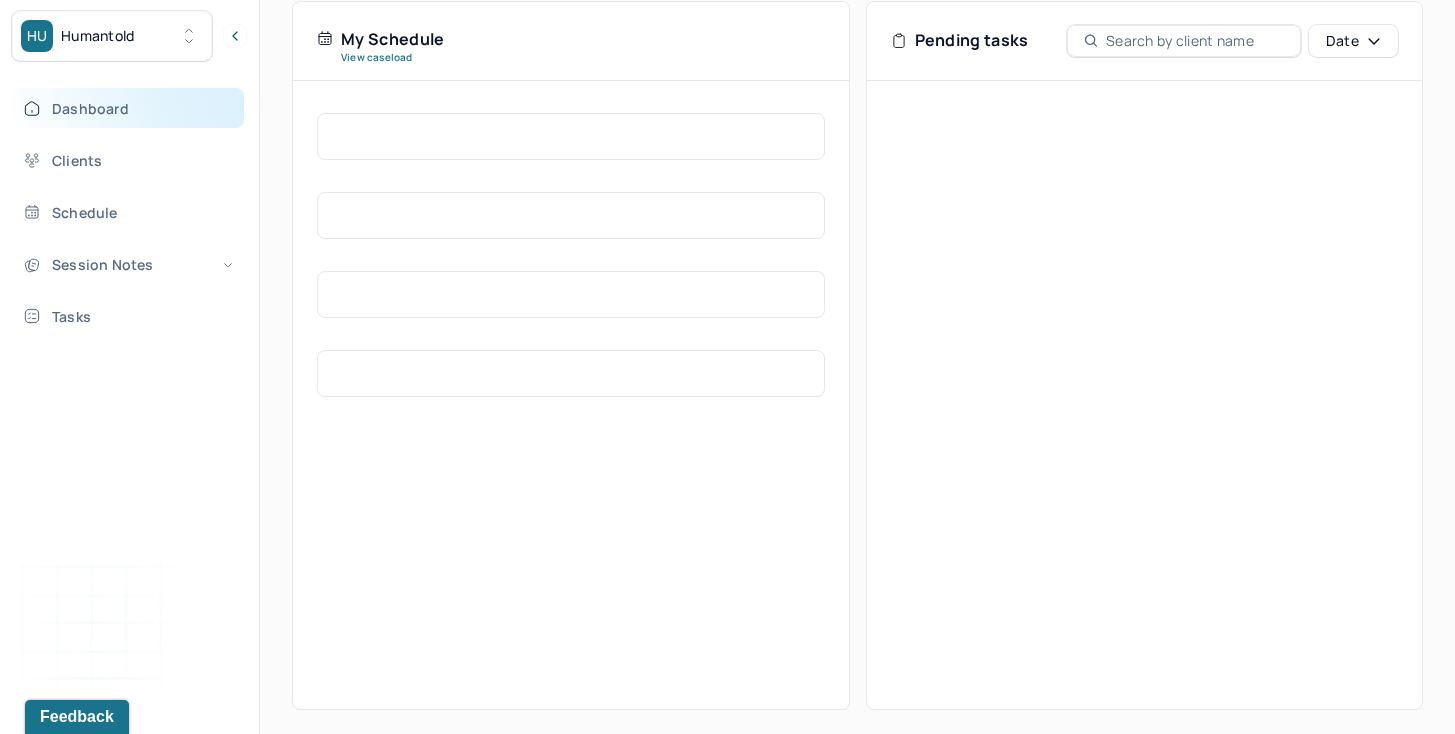 scroll, scrollTop: 431, scrollLeft: 0, axis: vertical 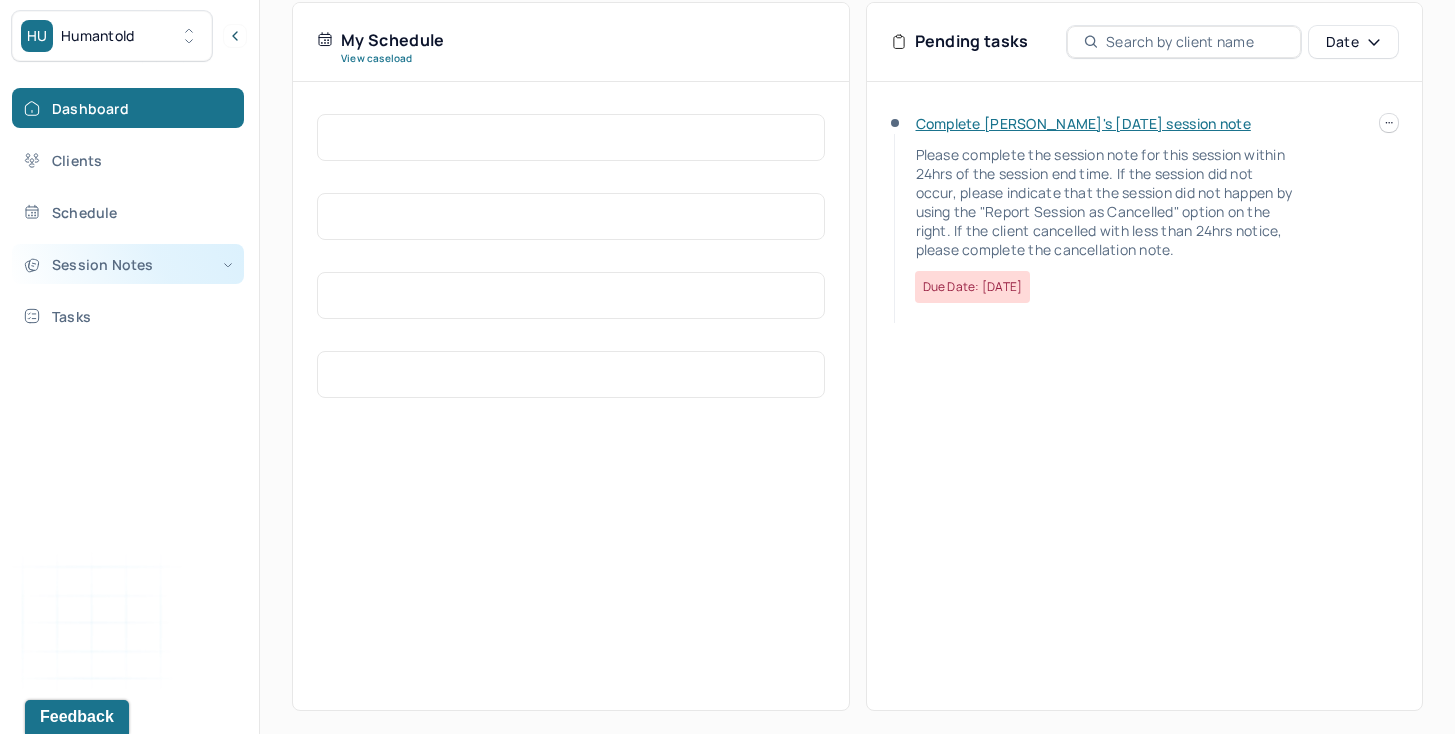 click on "Session Notes" at bounding box center (128, 264) 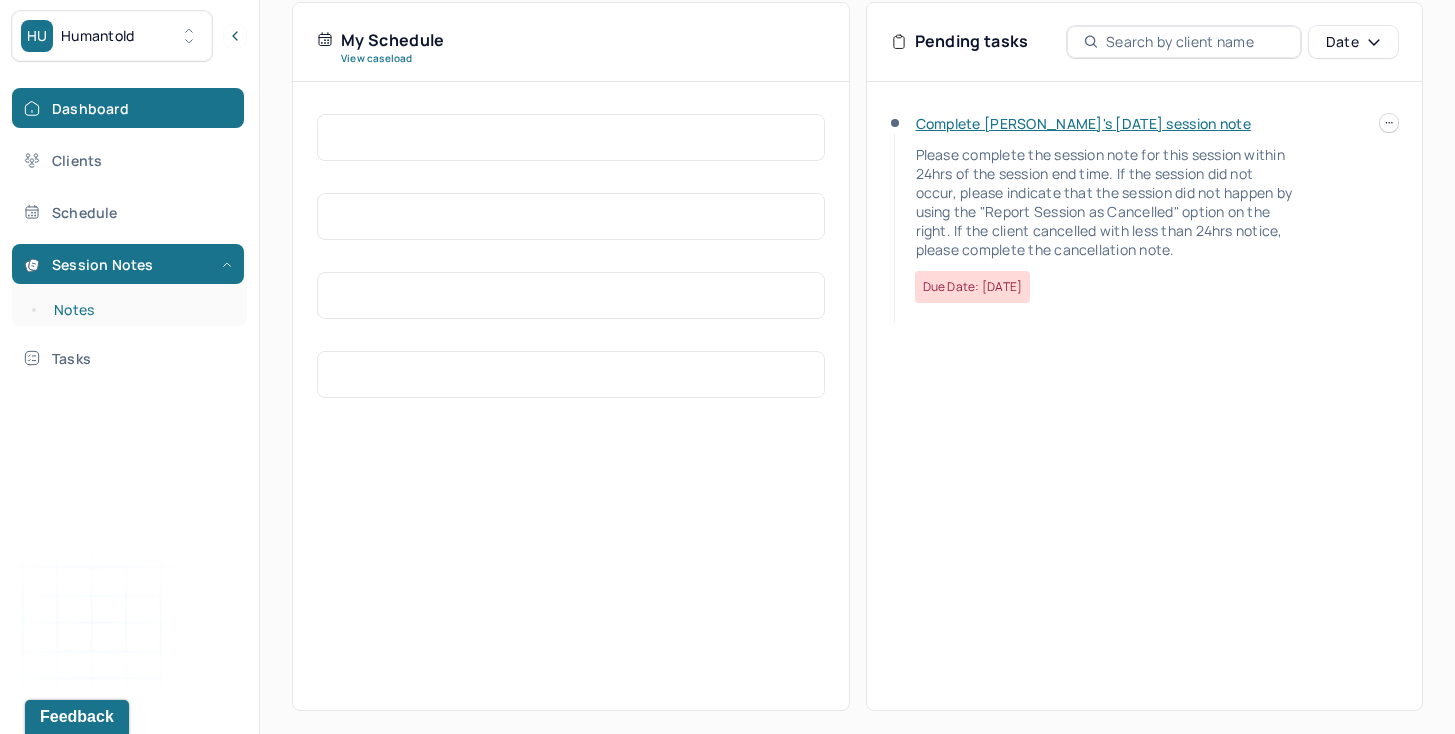 click on "Notes" at bounding box center (139, 310) 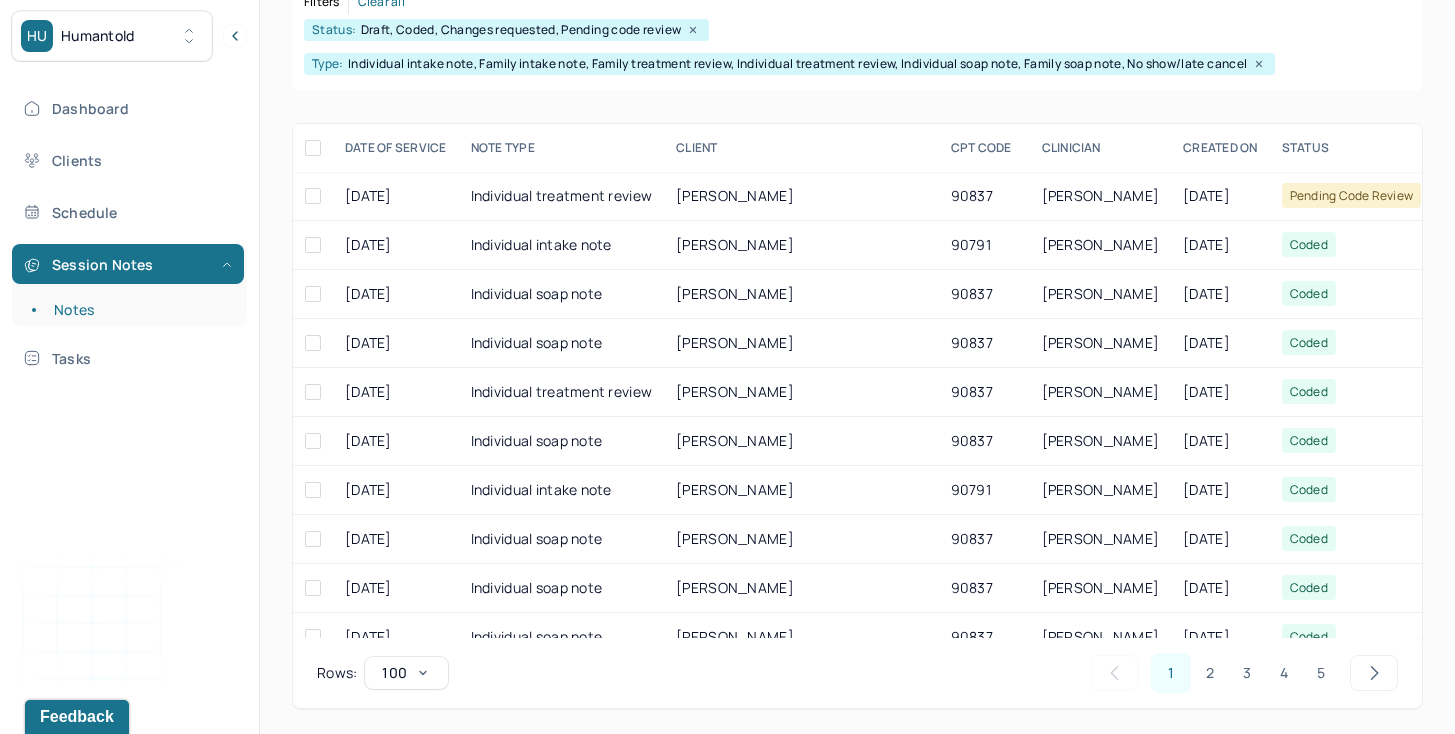 scroll, scrollTop: 0, scrollLeft: 0, axis: both 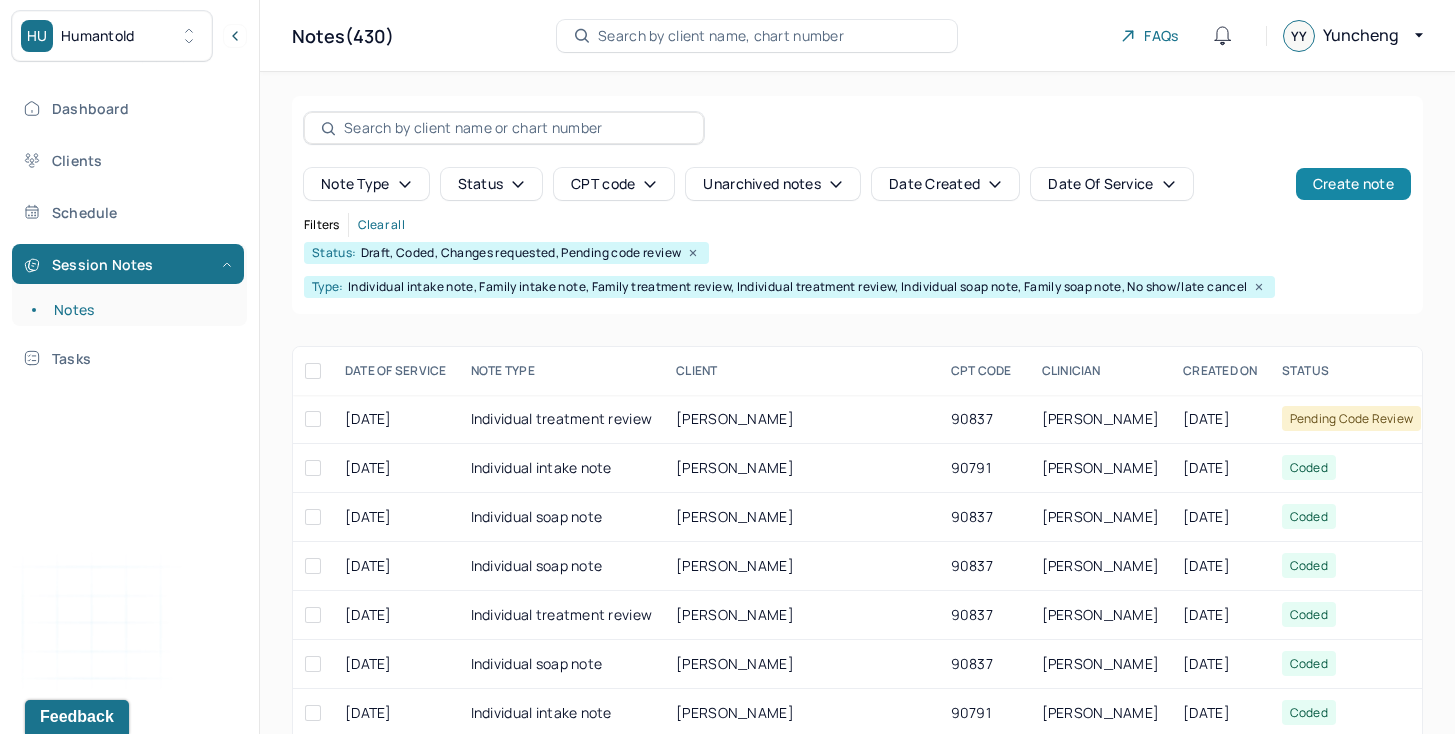 click on "Create note" at bounding box center [1353, 184] 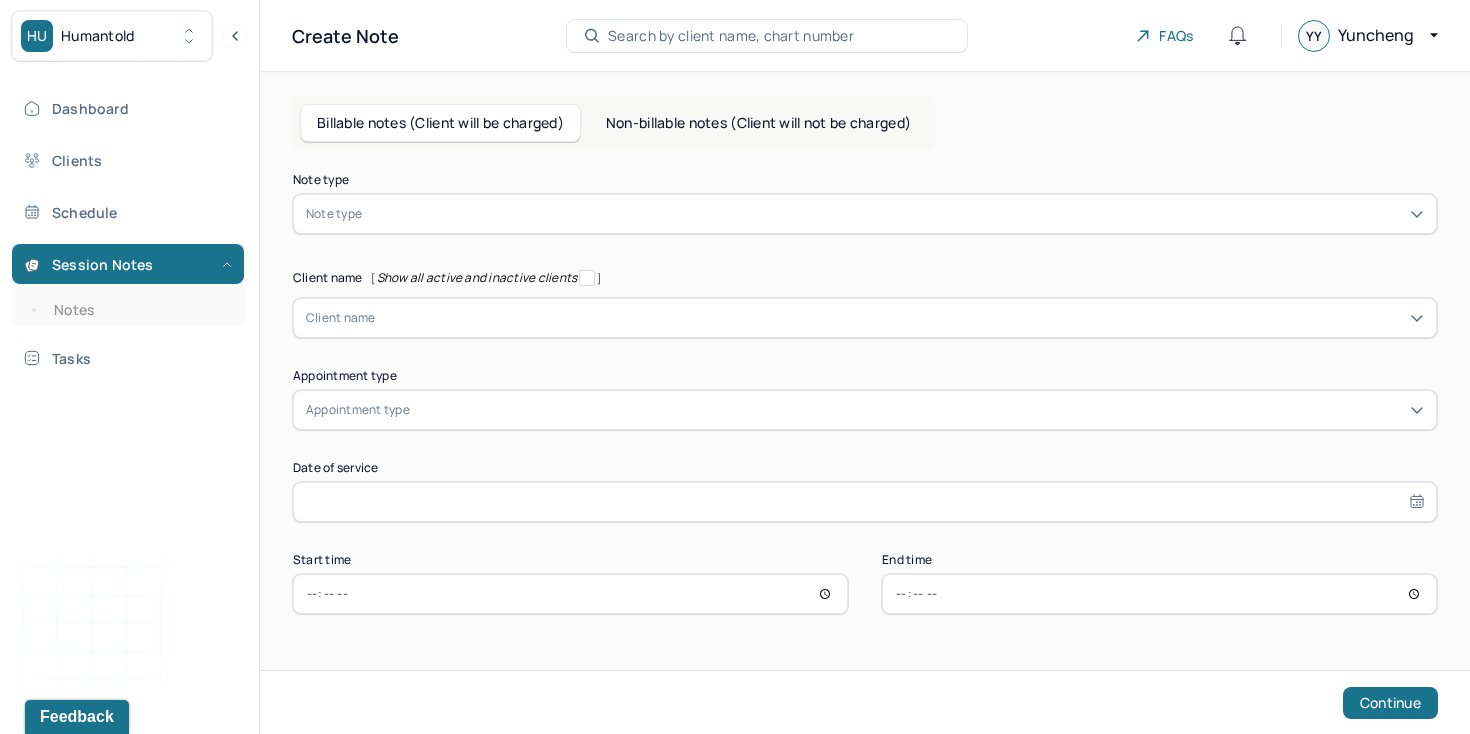 click at bounding box center [895, 214] 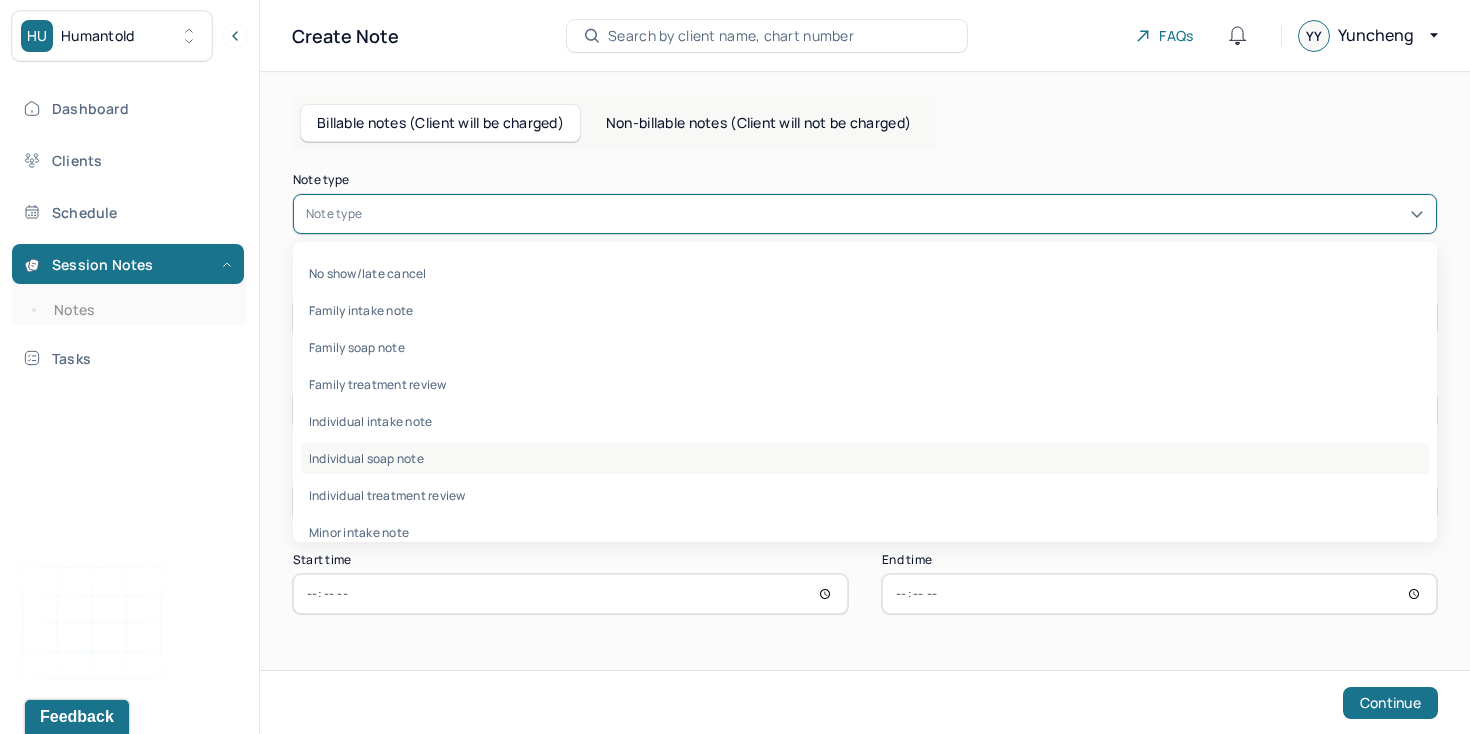click on "Individual soap note" at bounding box center (865, 458) 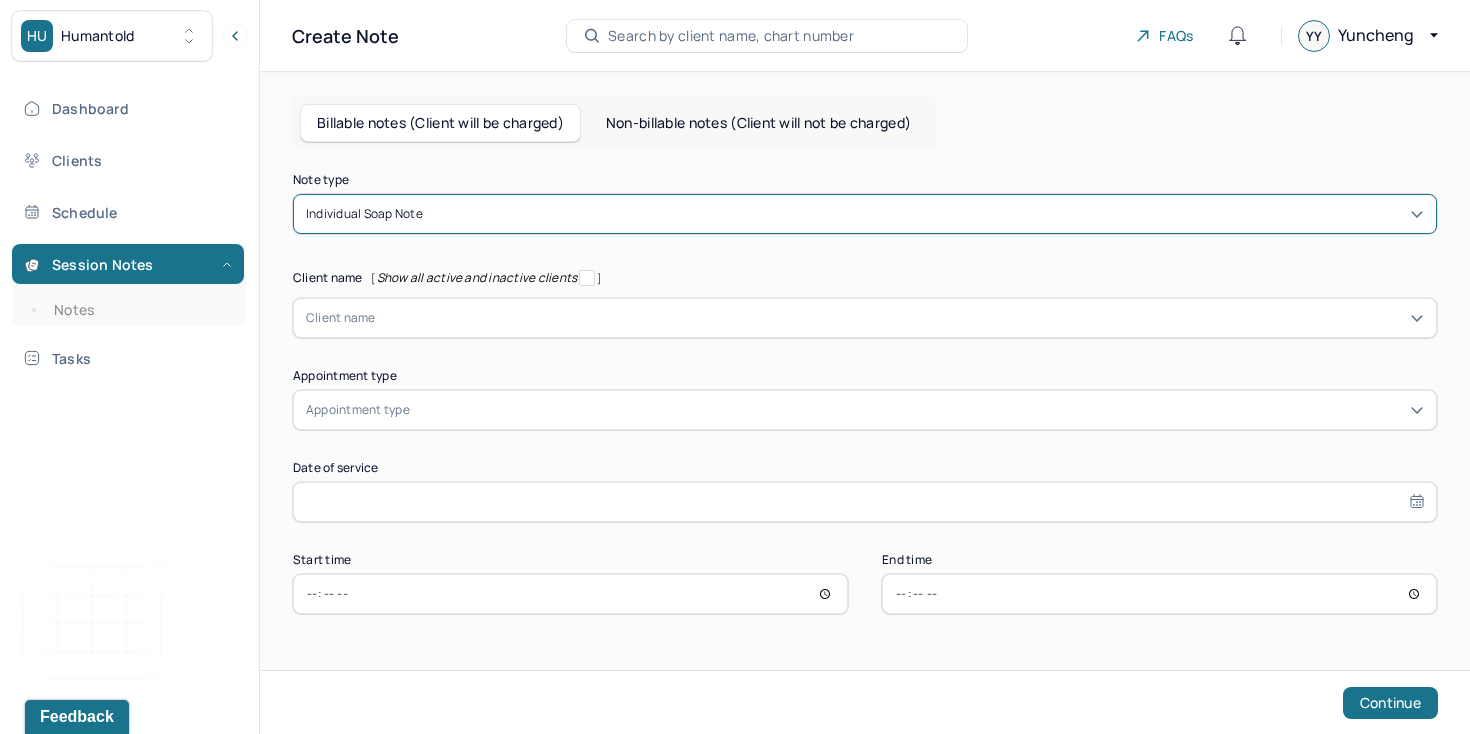 click at bounding box center [900, 318] 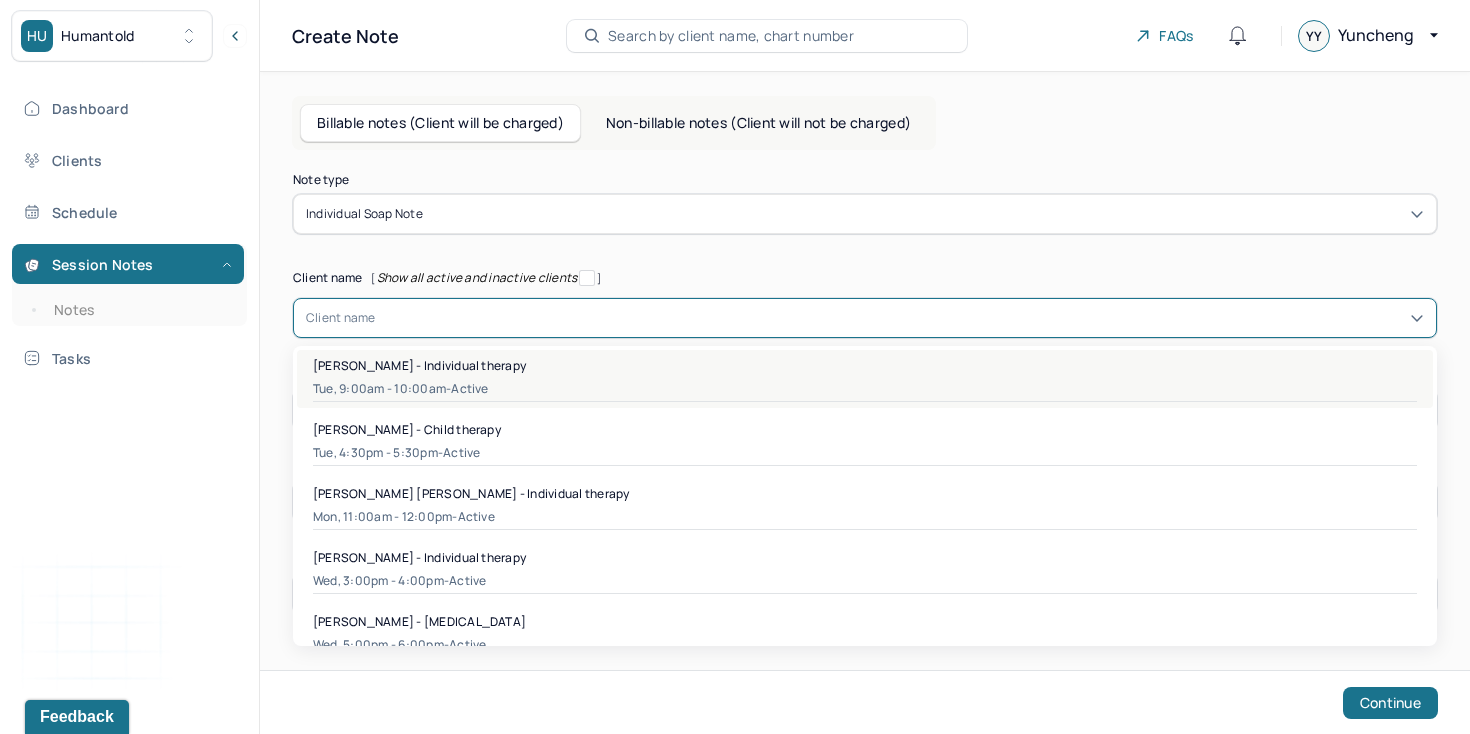 click on "Tue, 9:00am - 10:00am  -  active" at bounding box center (865, 389) 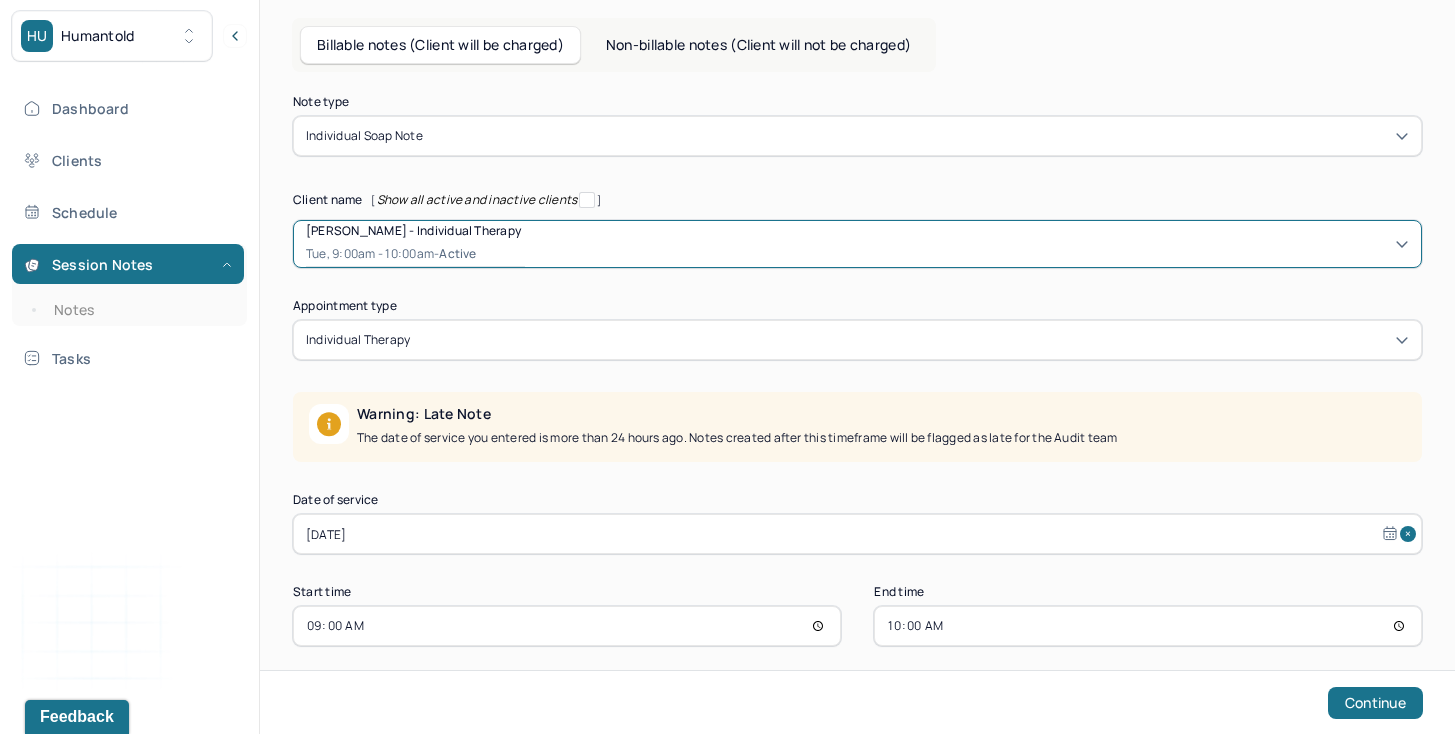 scroll, scrollTop: 95, scrollLeft: 0, axis: vertical 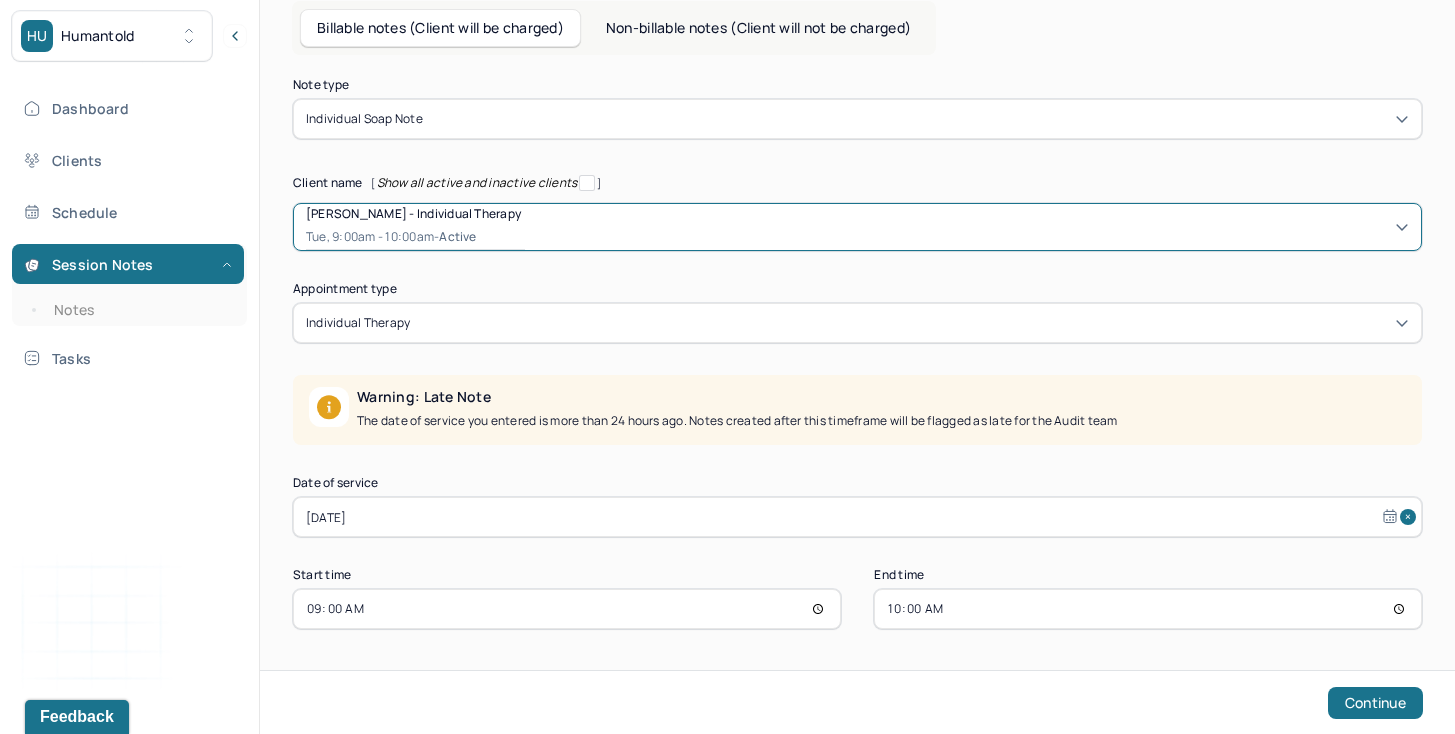 click on "[DATE]" at bounding box center [857, 517] 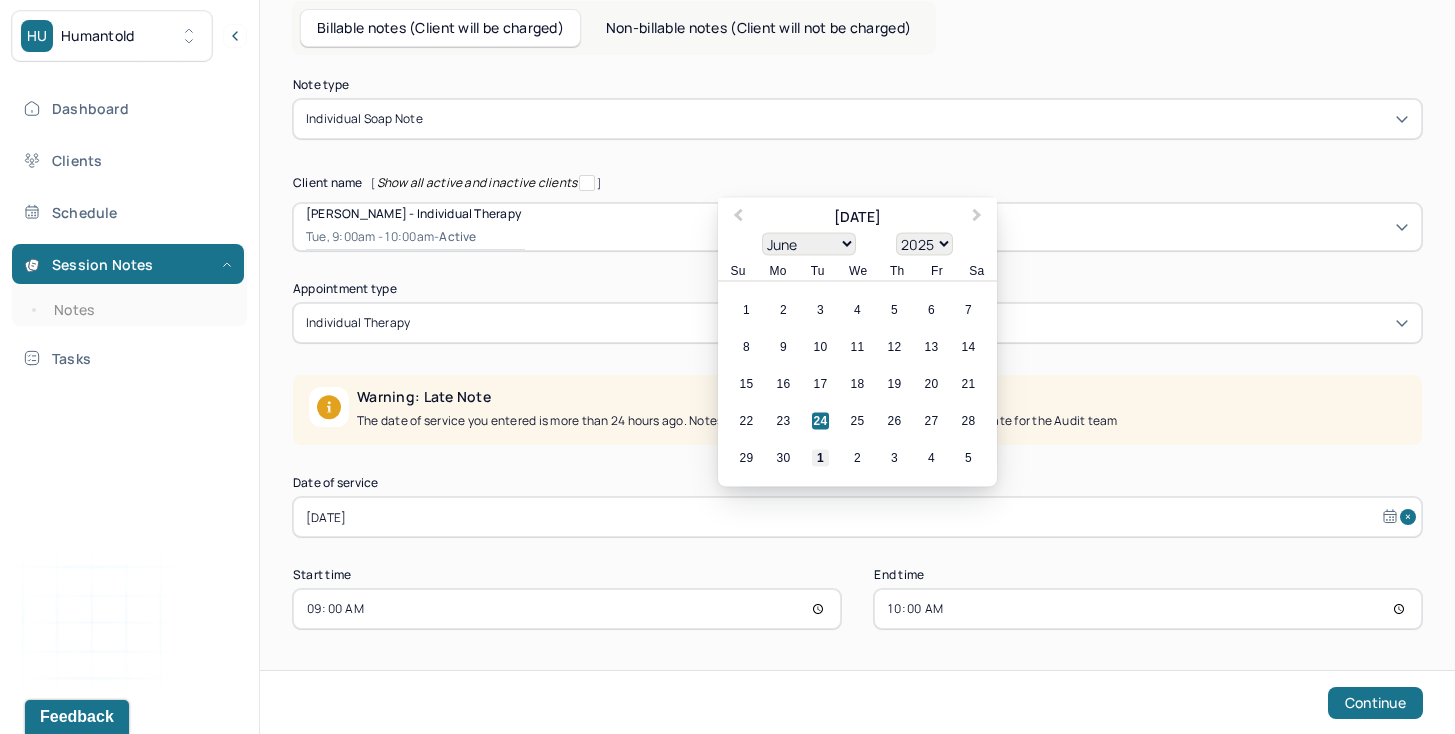 click on "1" at bounding box center [820, 458] 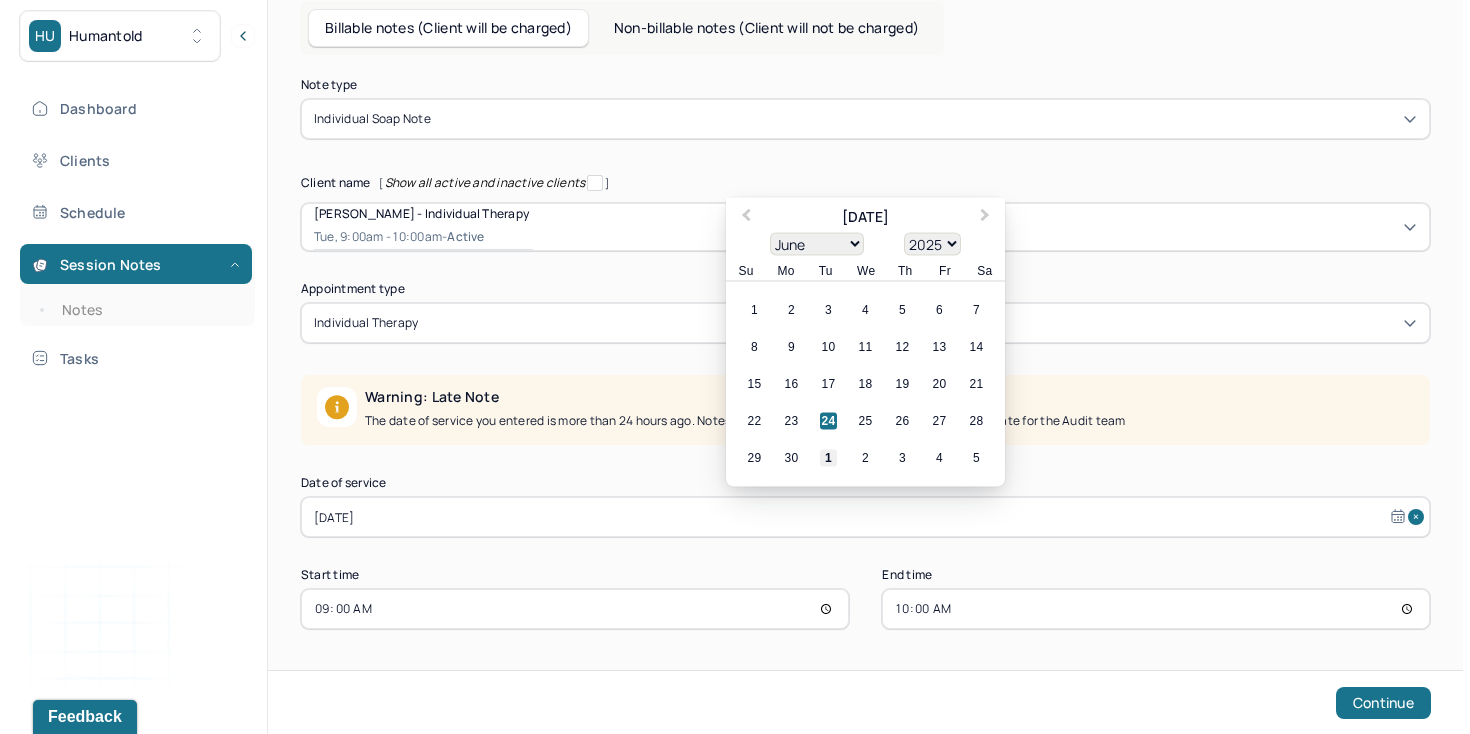 scroll, scrollTop: 0, scrollLeft: 0, axis: both 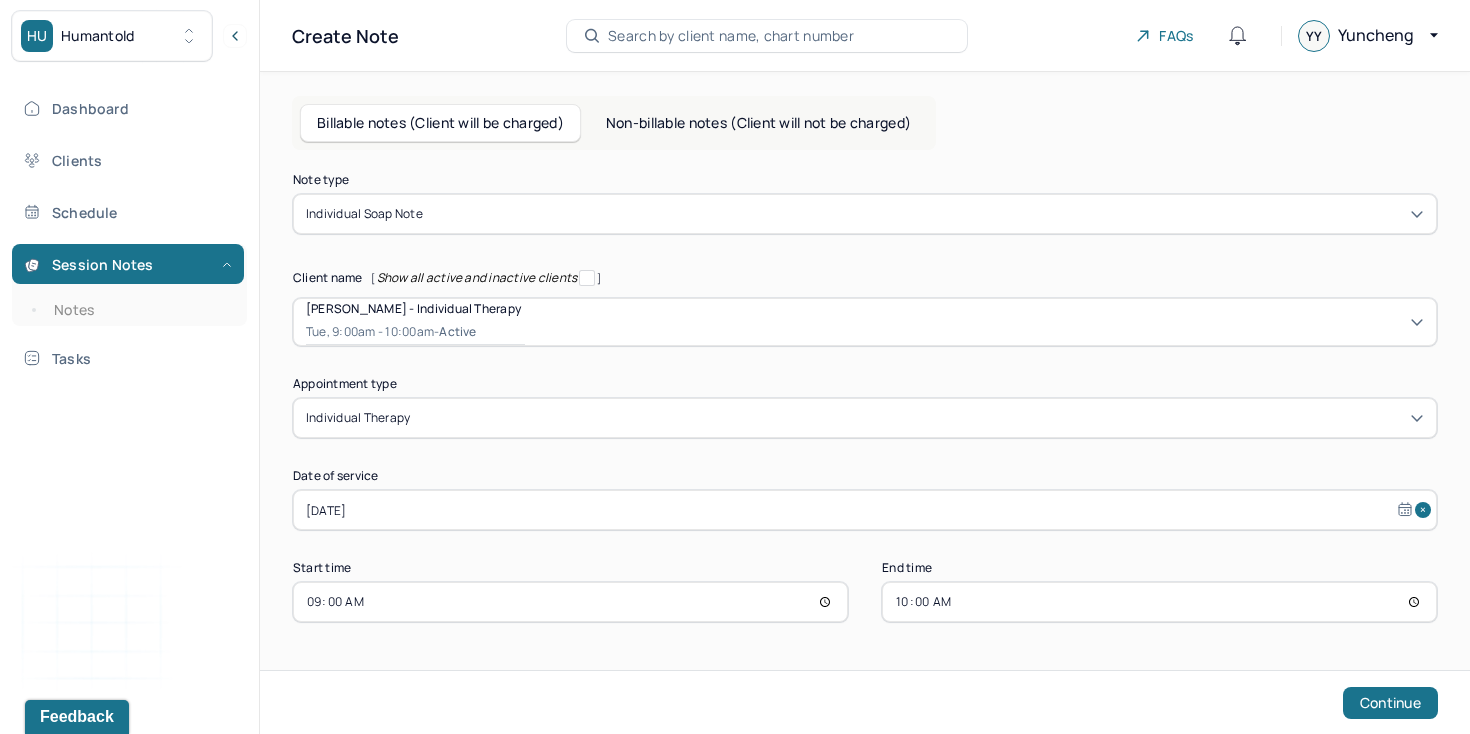 select on "6" 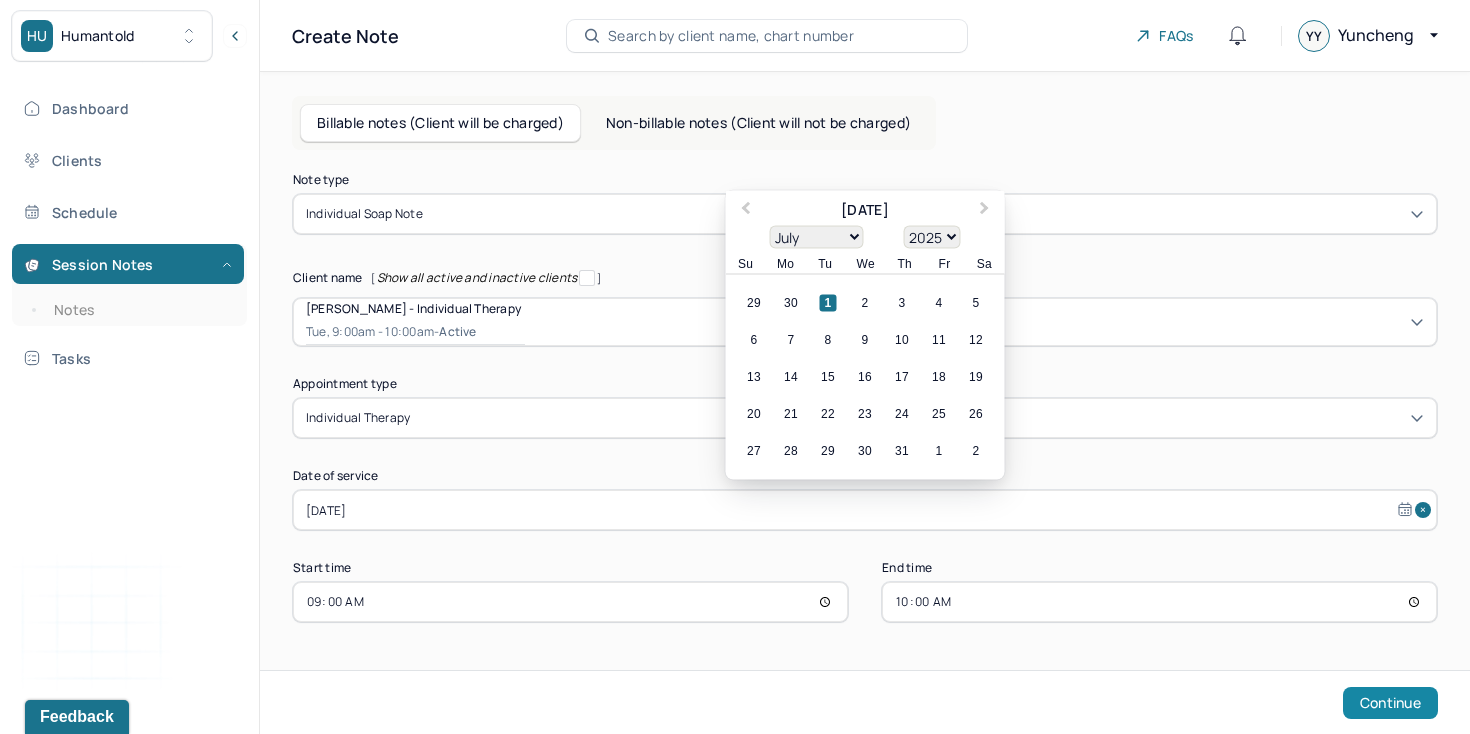 click on "Continue" at bounding box center (1390, 703) 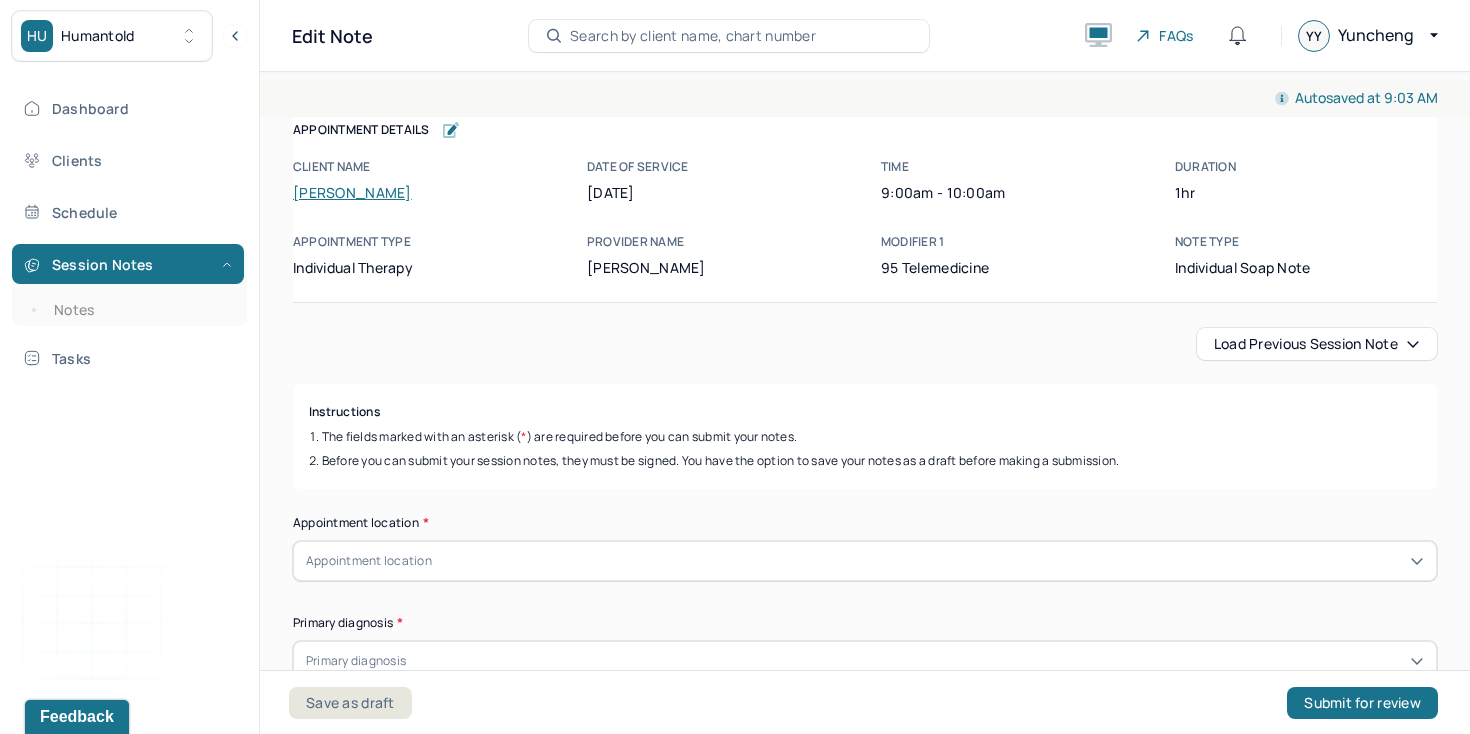 click on "Load previous session note" at bounding box center (1317, 344) 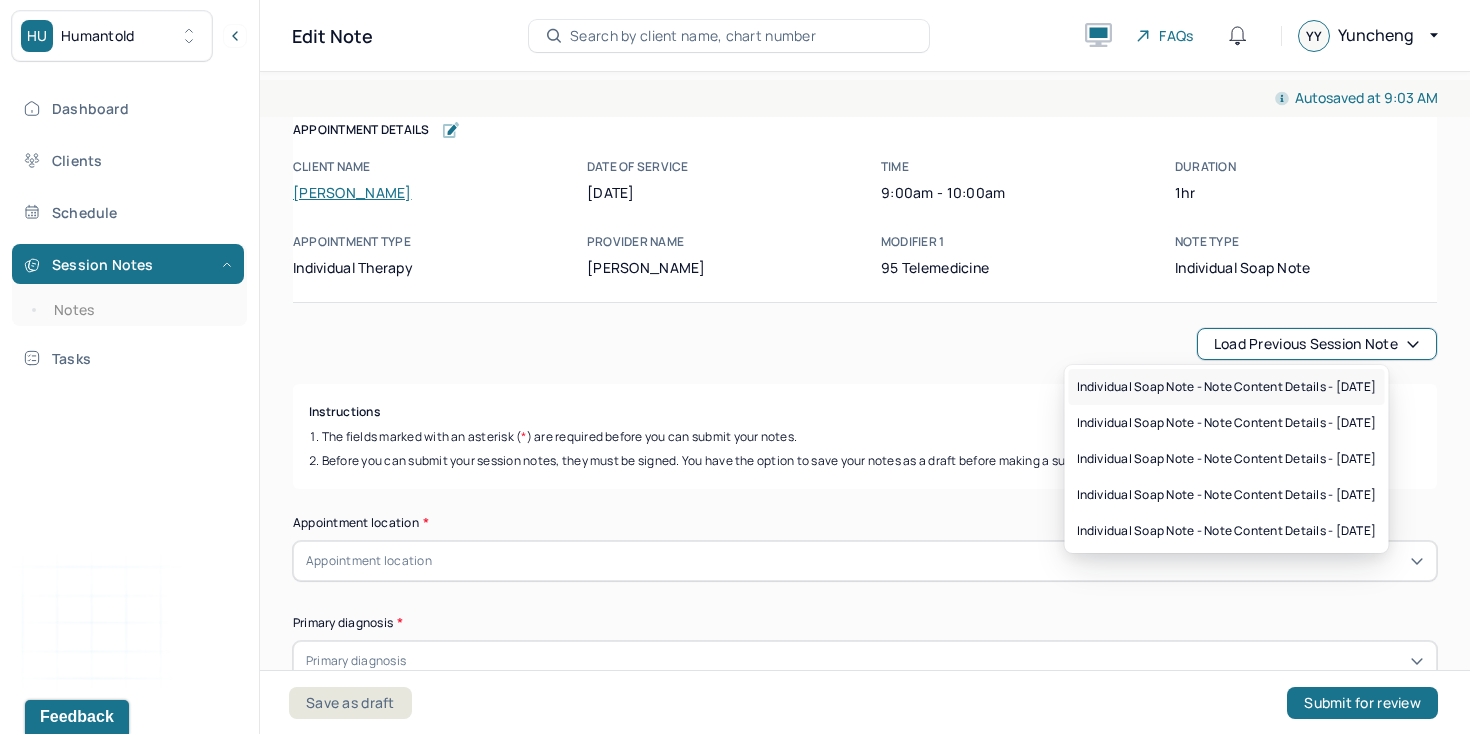 click on "Individual soap note   - Note content Details -   [DATE]" at bounding box center [1227, 387] 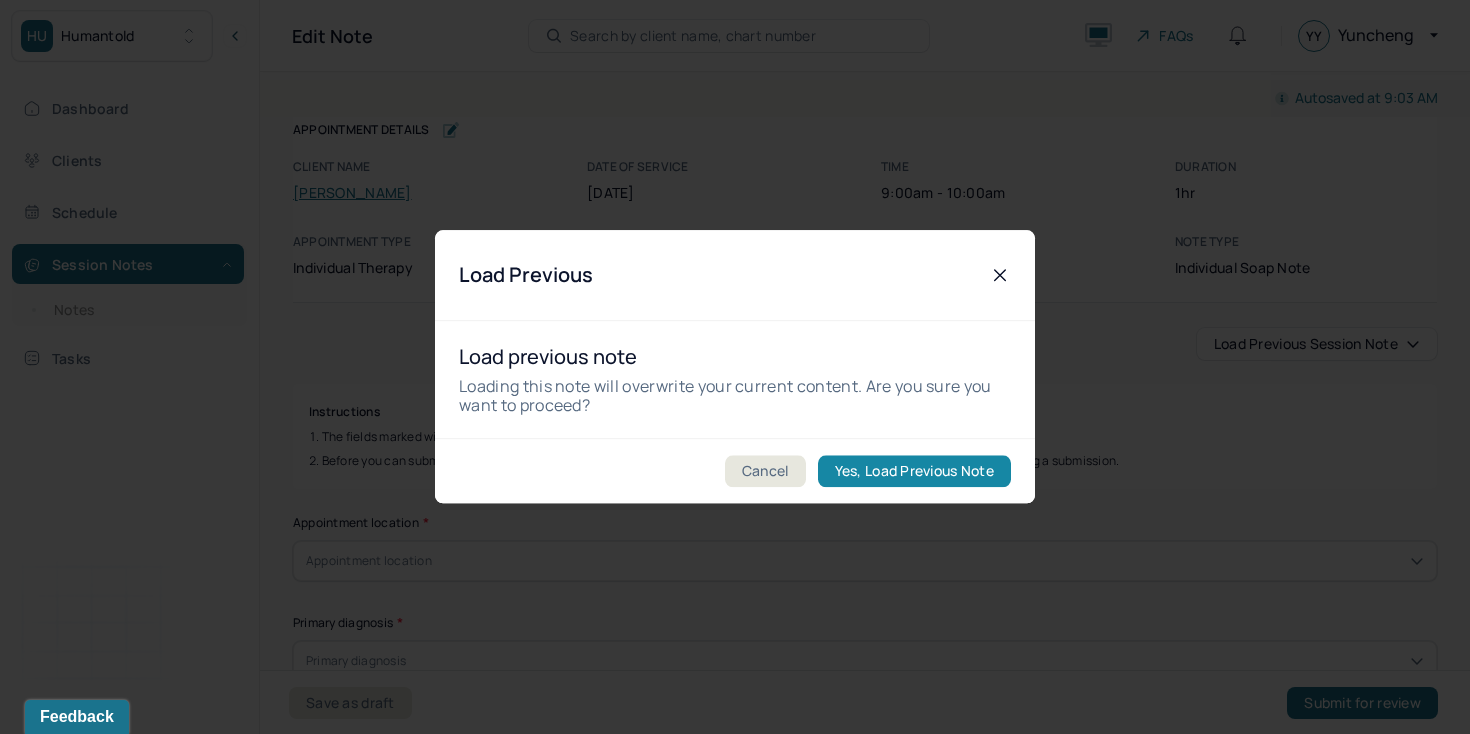 click on "Yes, Load Previous Note" at bounding box center (914, 472) 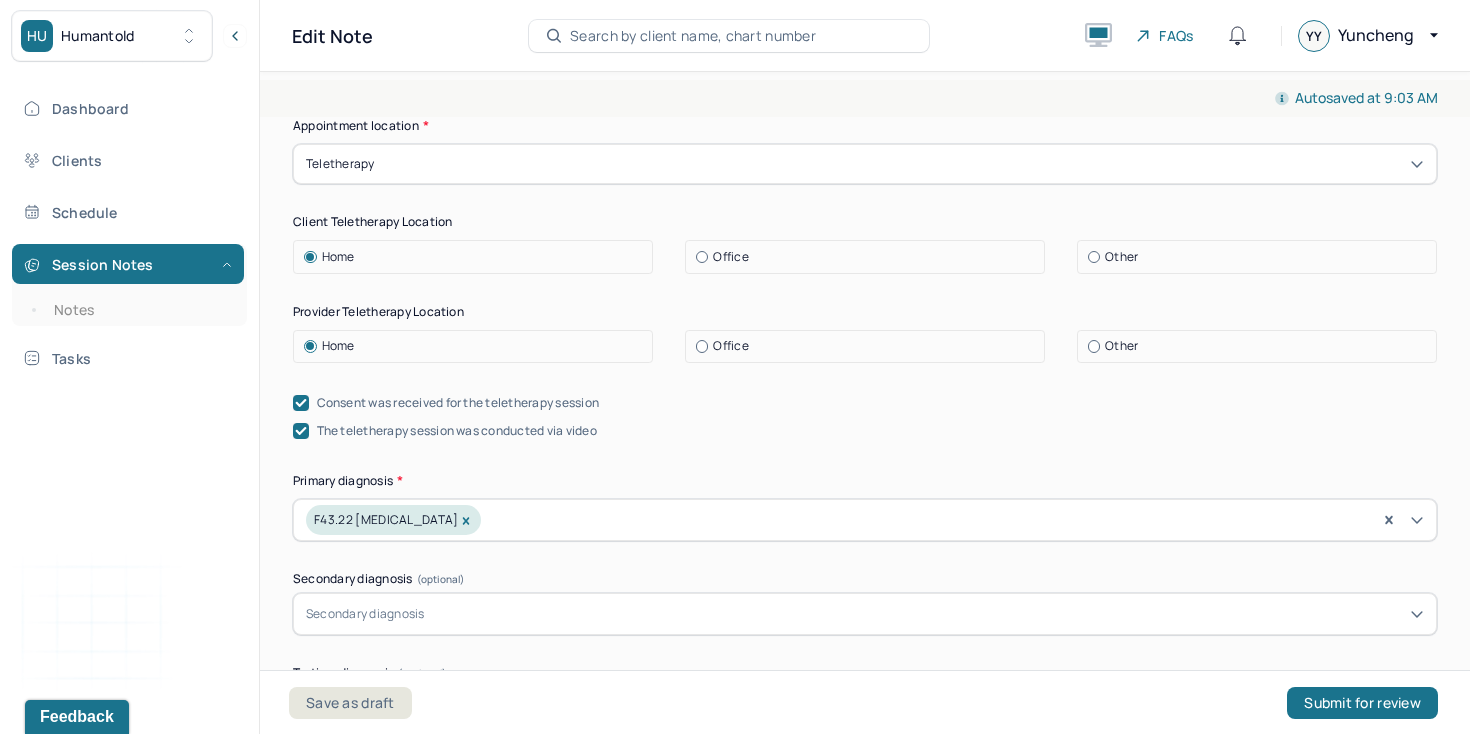 scroll, scrollTop: 409, scrollLeft: 0, axis: vertical 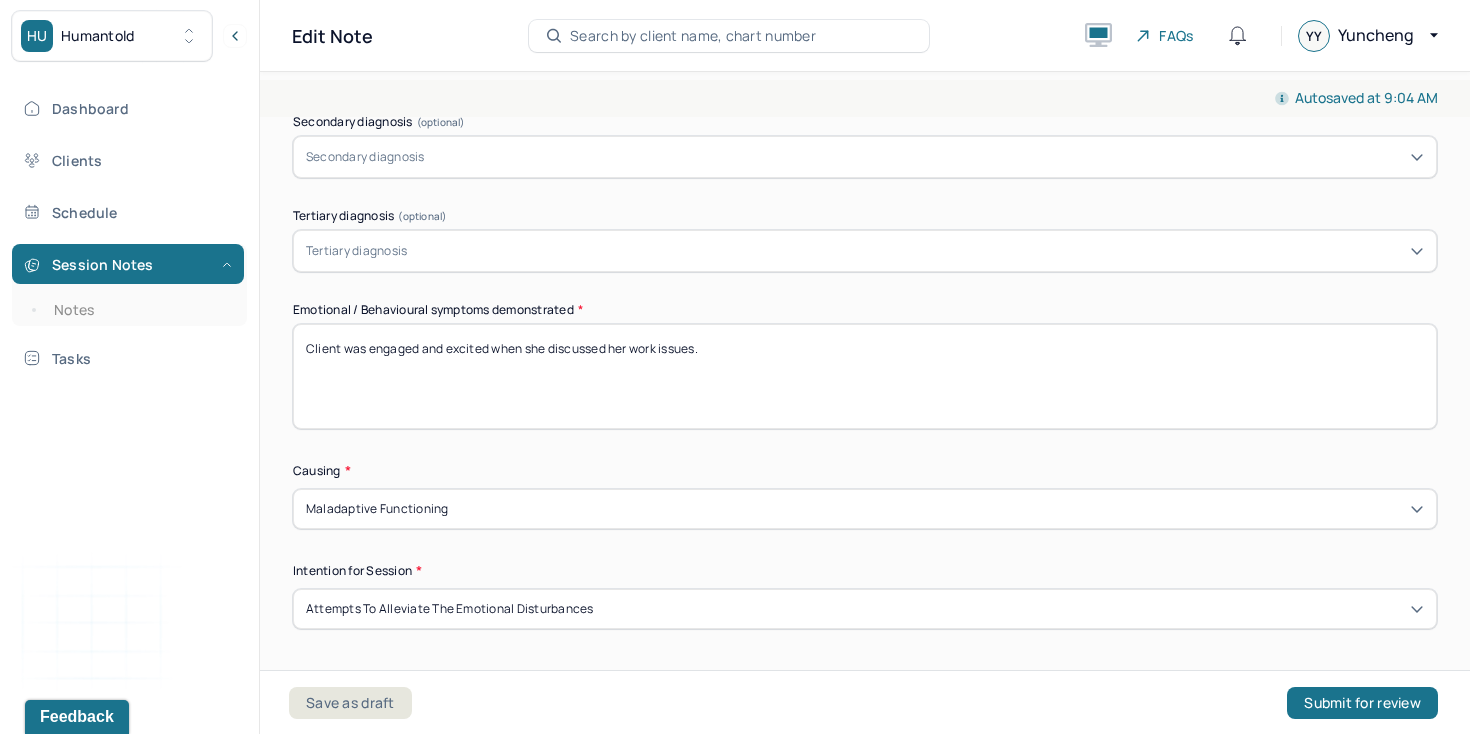 drag, startPoint x: 342, startPoint y: 343, endPoint x: 697, endPoint y: 346, distance: 355.01266 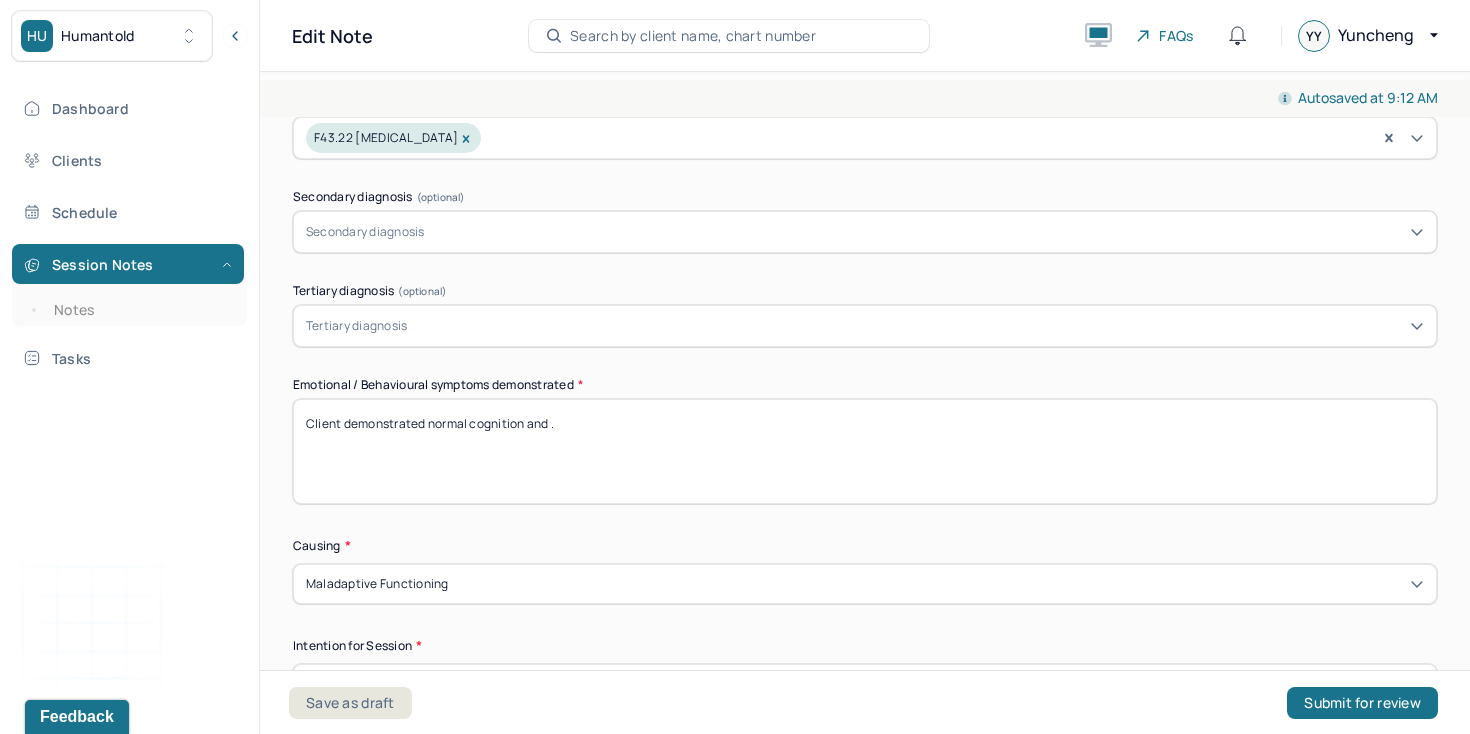 scroll, scrollTop: 776, scrollLeft: 0, axis: vertical 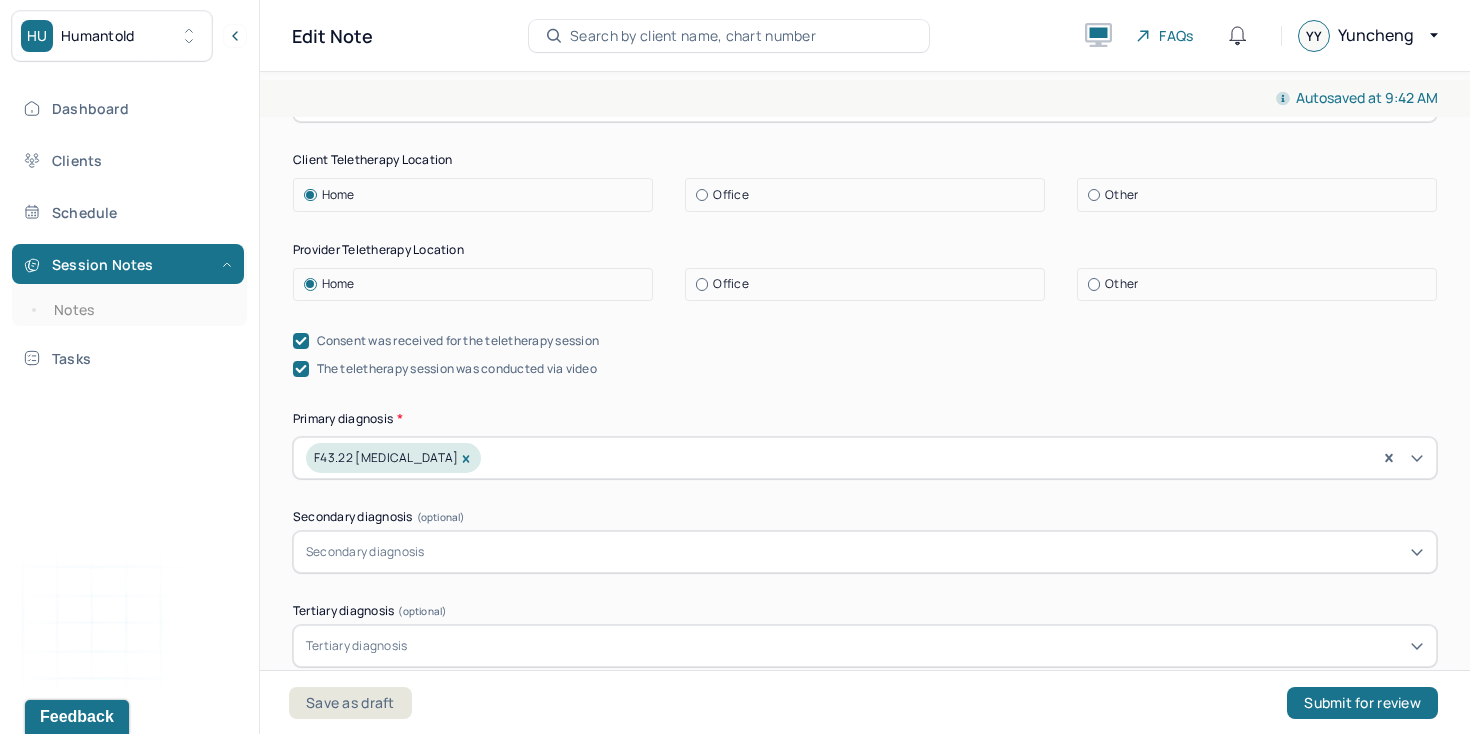 click 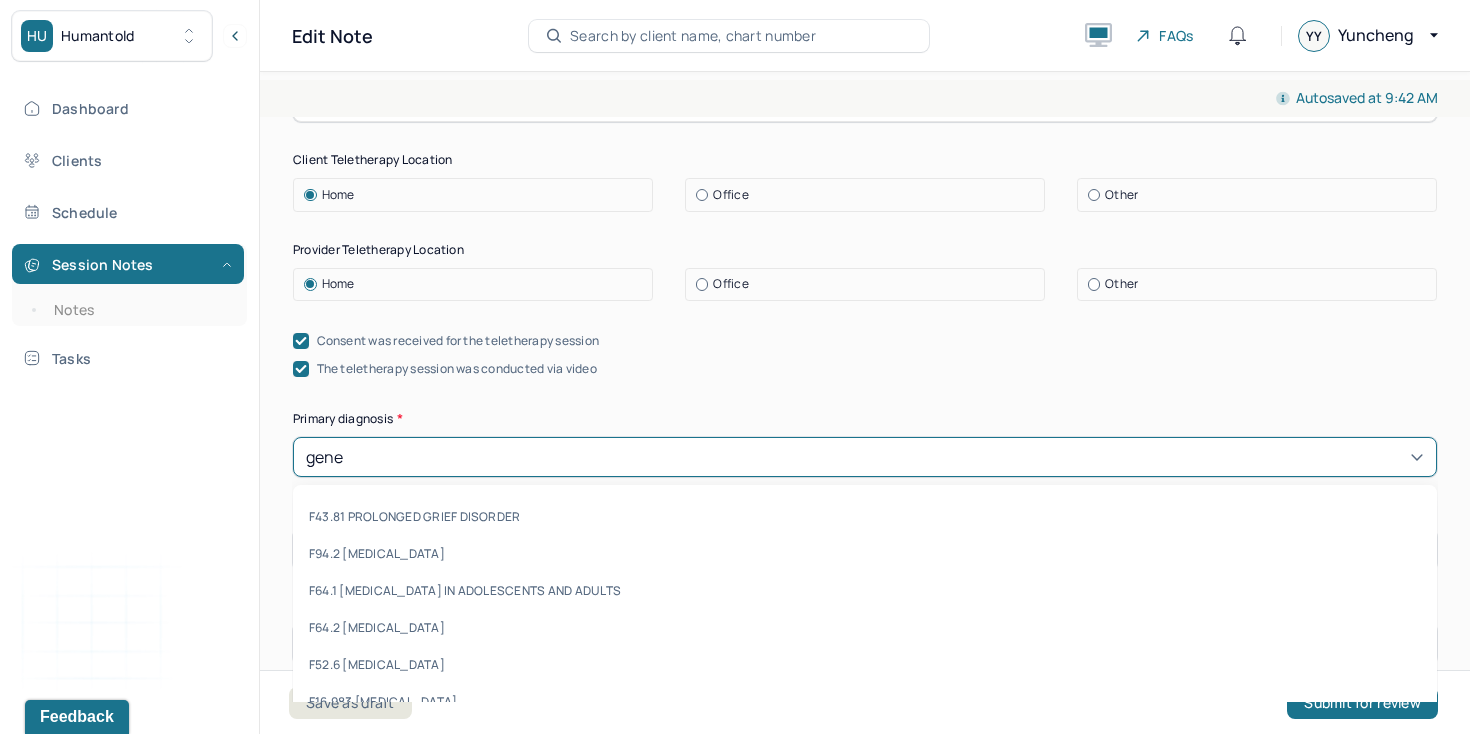 type on "gener" 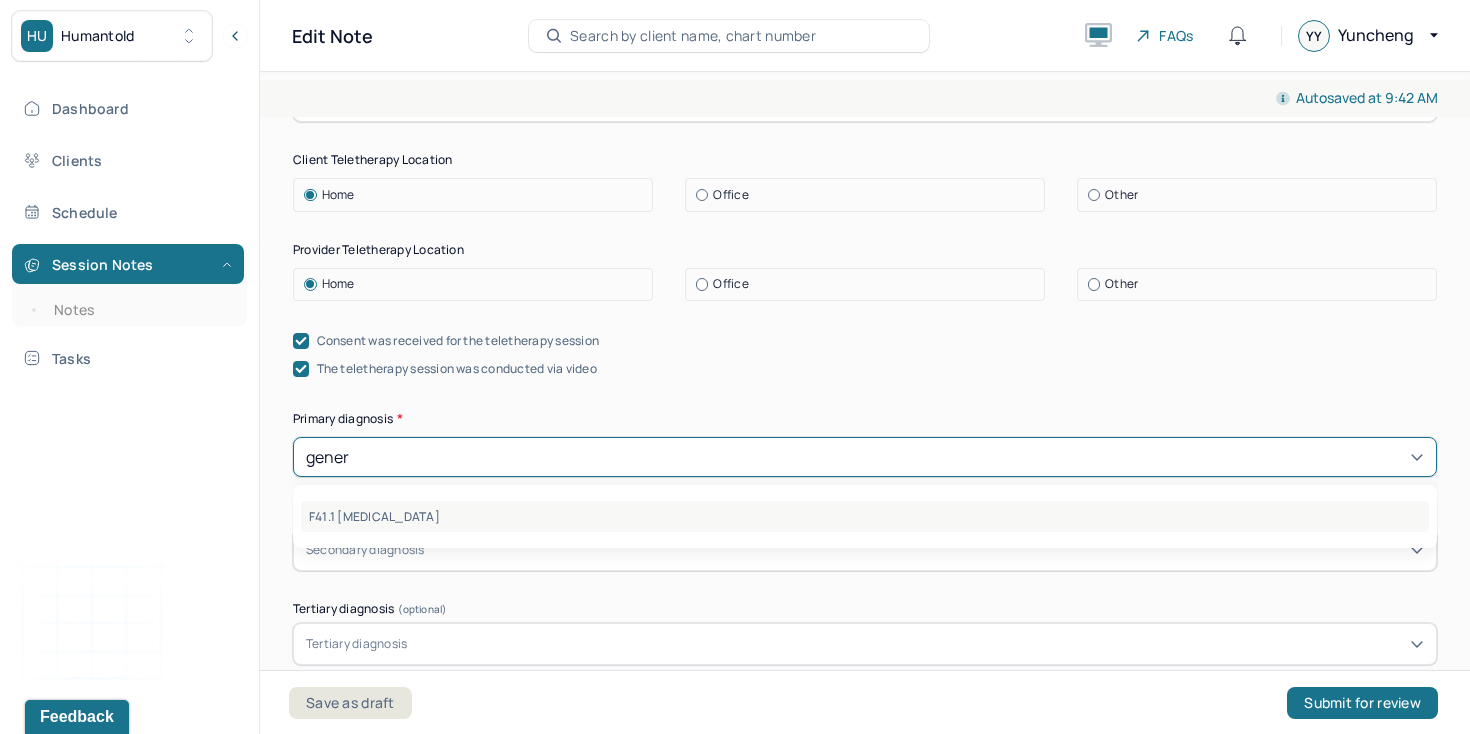 click on "F41.1 [MEDICAL_DATA]" at bounding box center (865, 516) 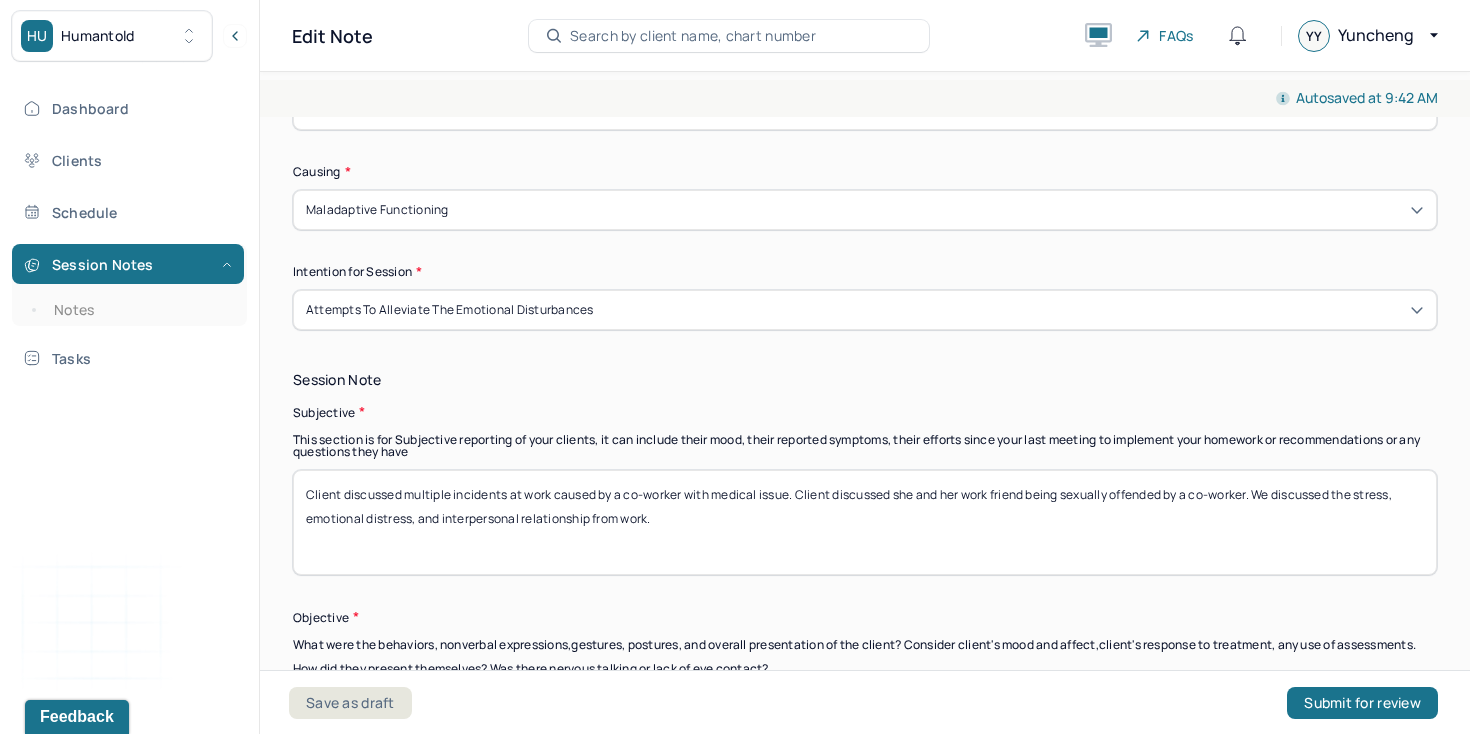 scroll, scrollTop: 1153, scrollLeft: 0, axis: vertical 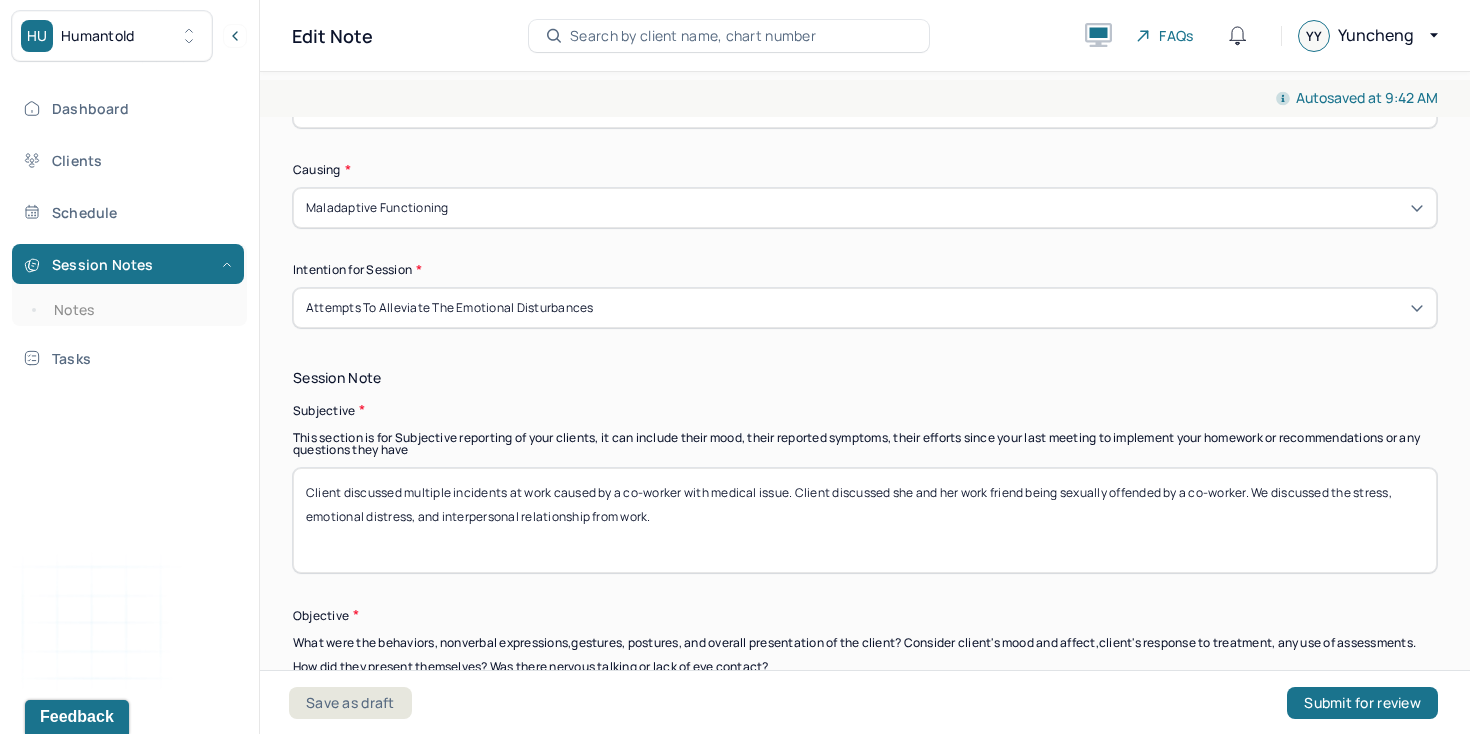 click on "Attempts to alleviate the emotional disturbances" at bounding box center (450, 308) 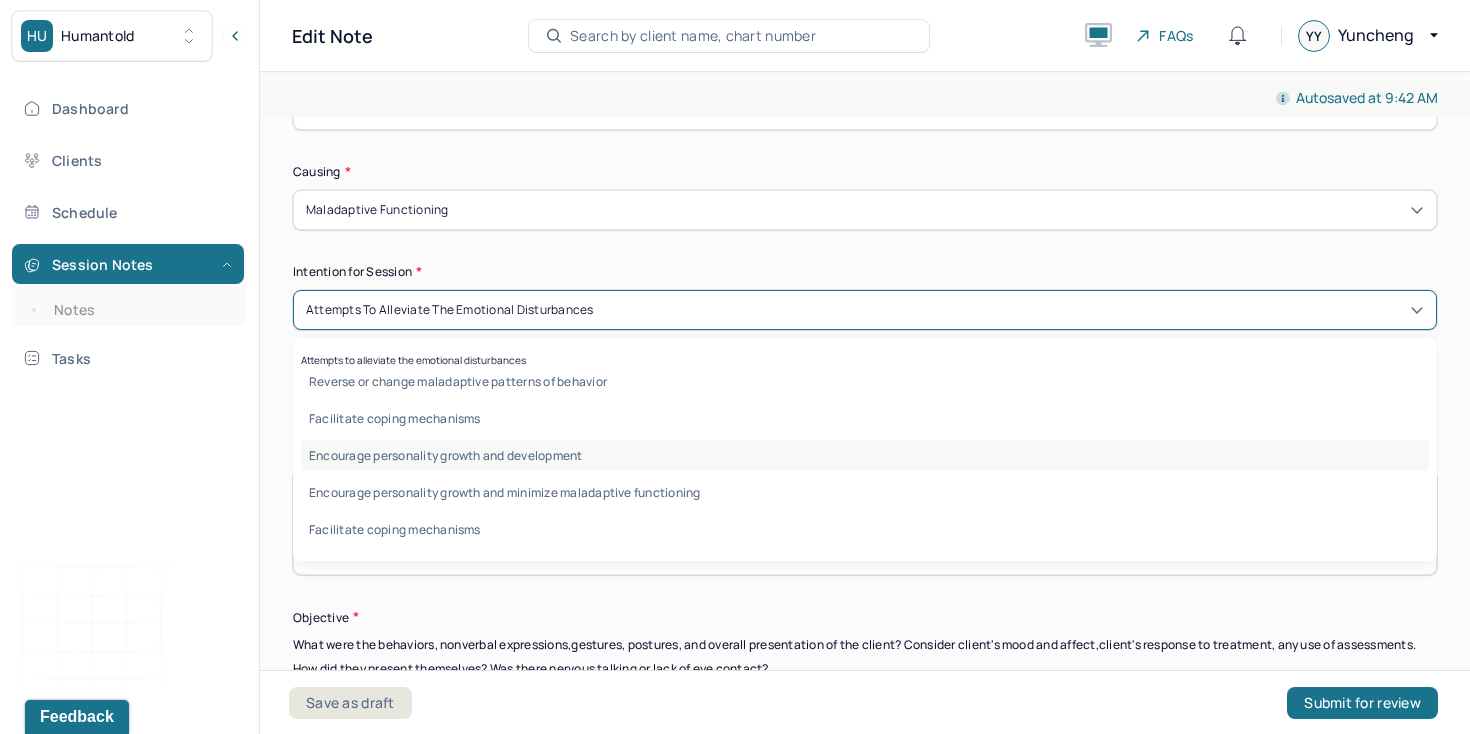 click on "Encourage personality growth and development" at bounding box center [865, 455] 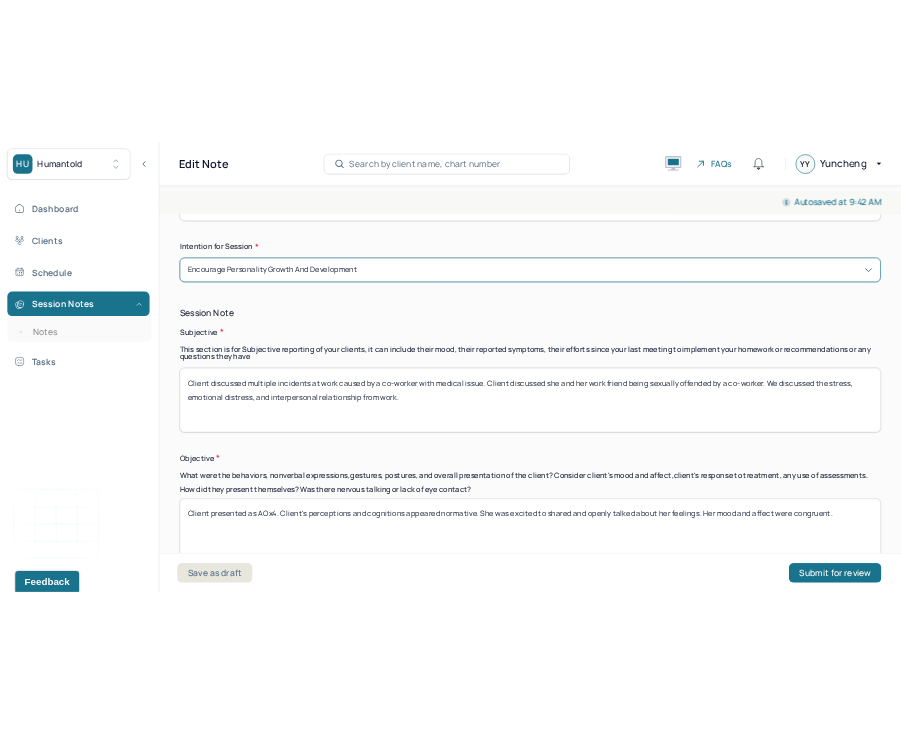 scroll, scrollTop: 1255, scrollLeft: 0, axis: vertical 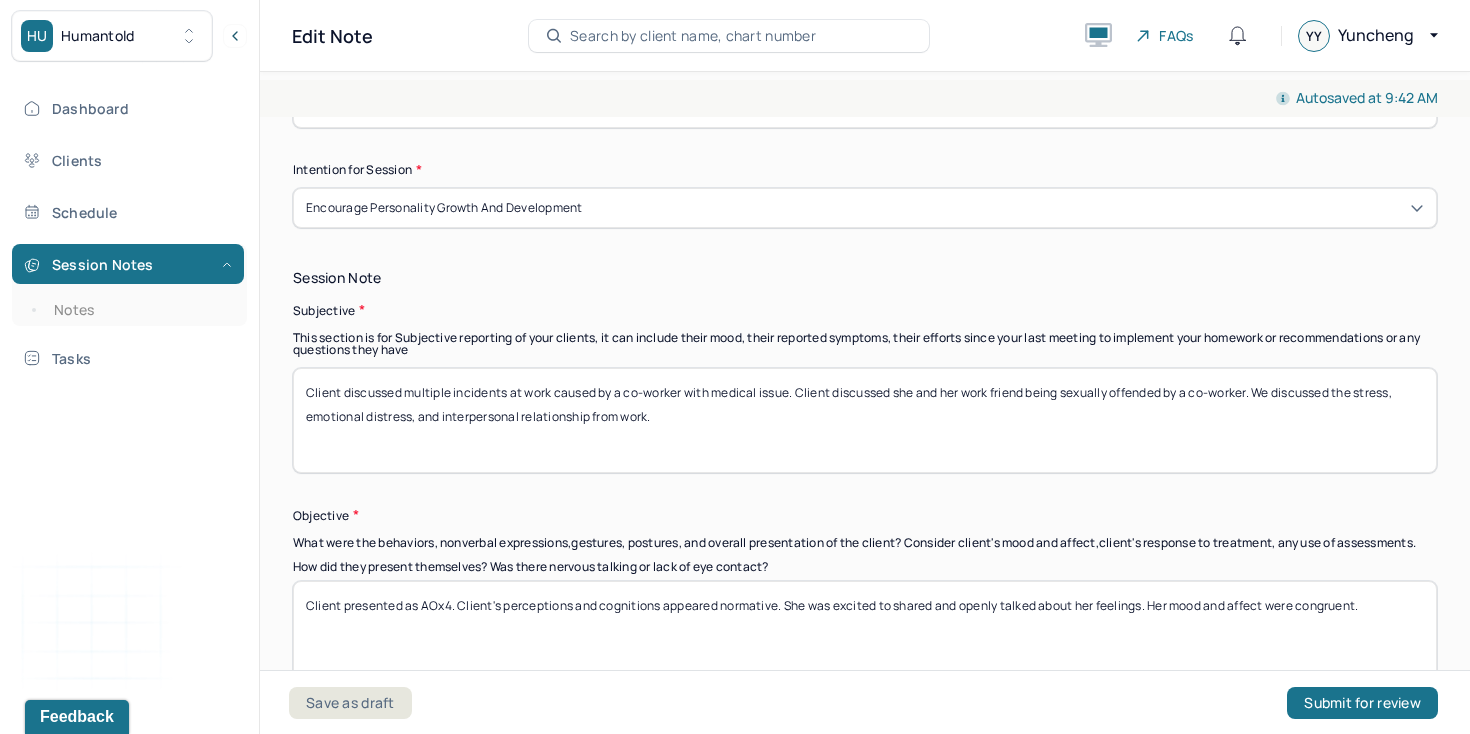 drag, startPoint x: 406, startPoint y: 389, endPoint x: 650, endPoint y: 415, distance: 245.38133 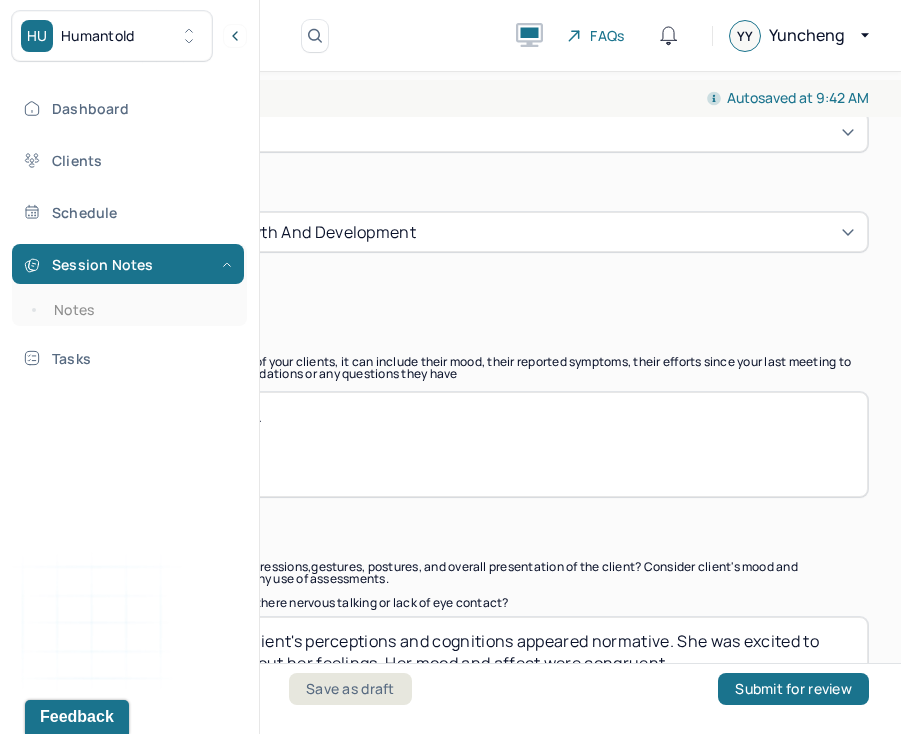 scroll, scrollTop: 1276, scrollLeft: 0, axis: vertical 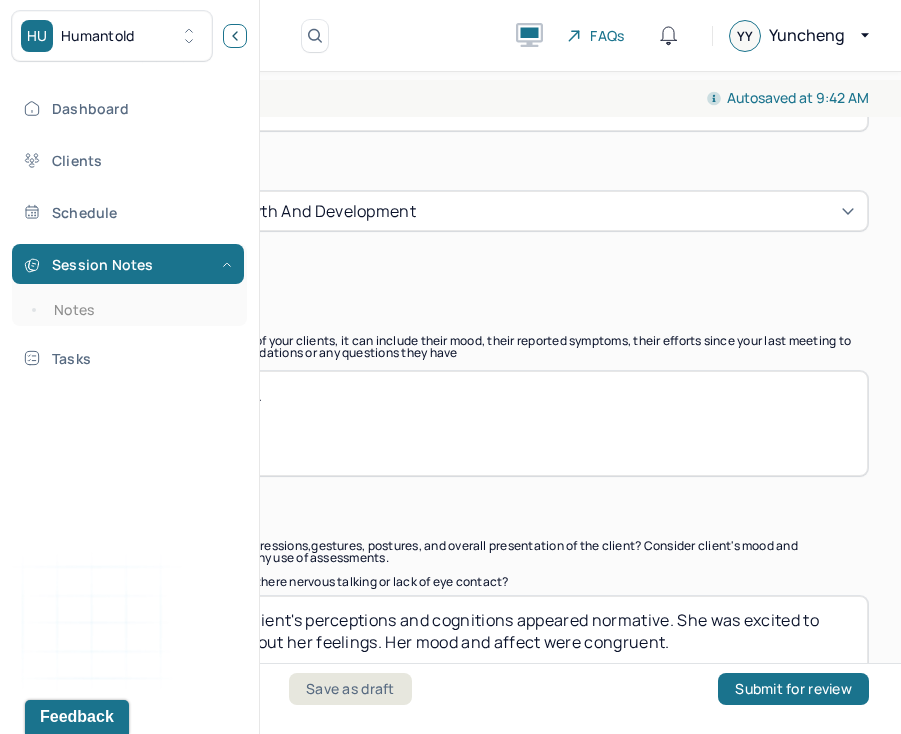 click at bounding box center (235, 36) 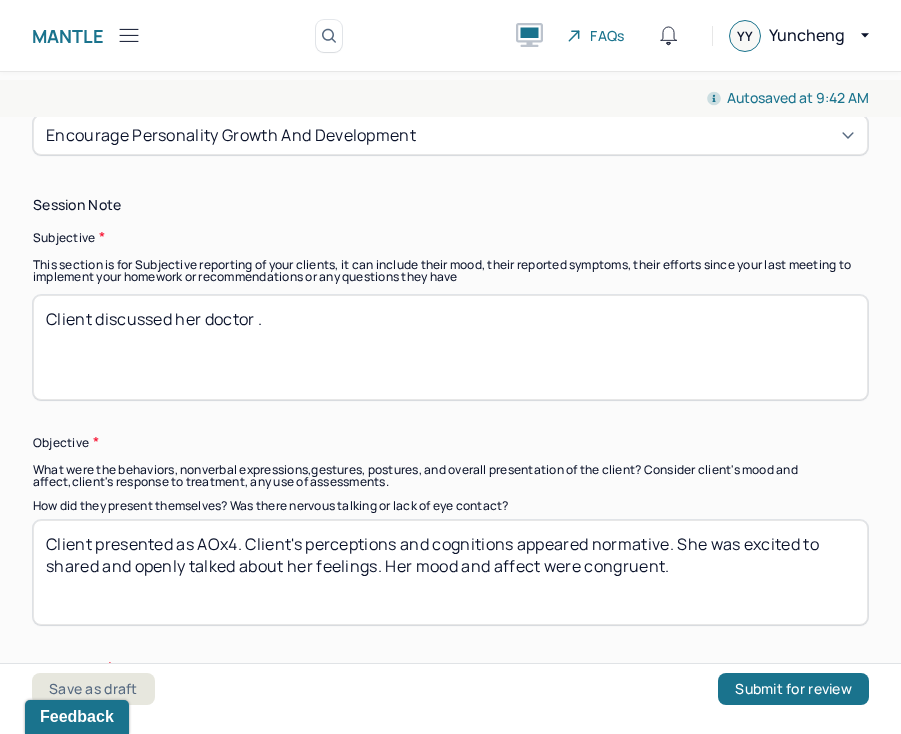 scroll, scrollTop: 1354, scrollLeft: 0, axis: vertical 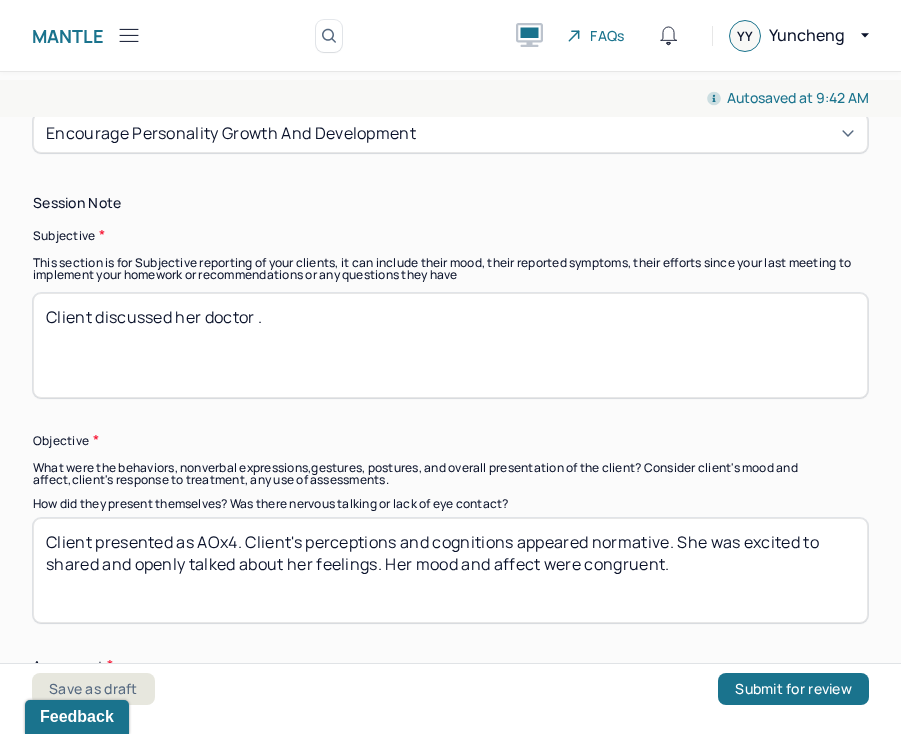 click on "Client discussed her doctor ." at bounding box center (450, 345) 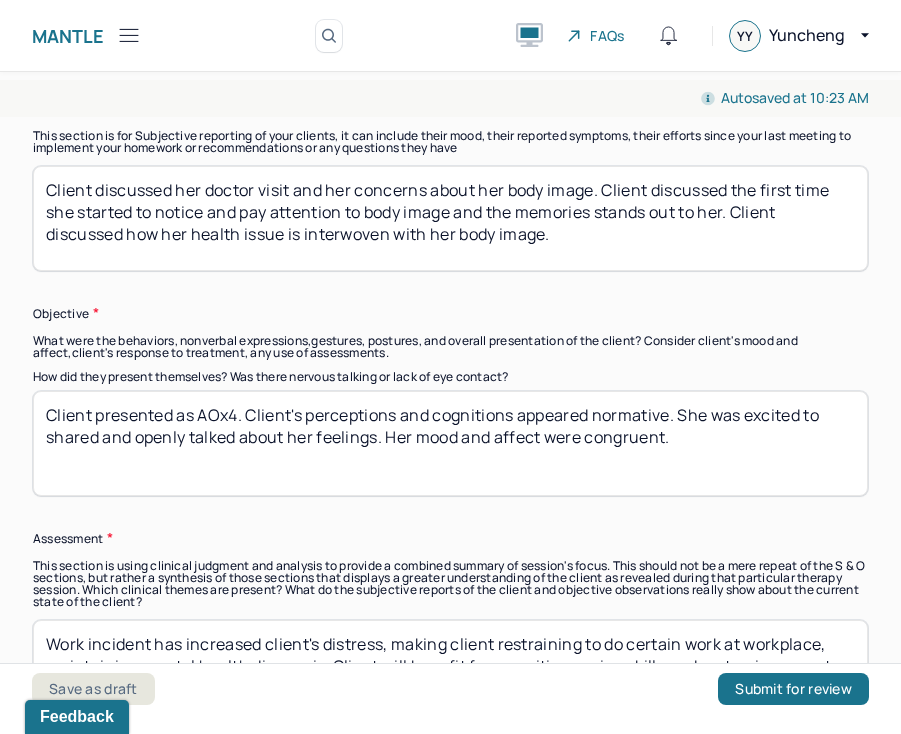scroll, scrollTop: 1483, scrollLeft: 0, axis: vertical 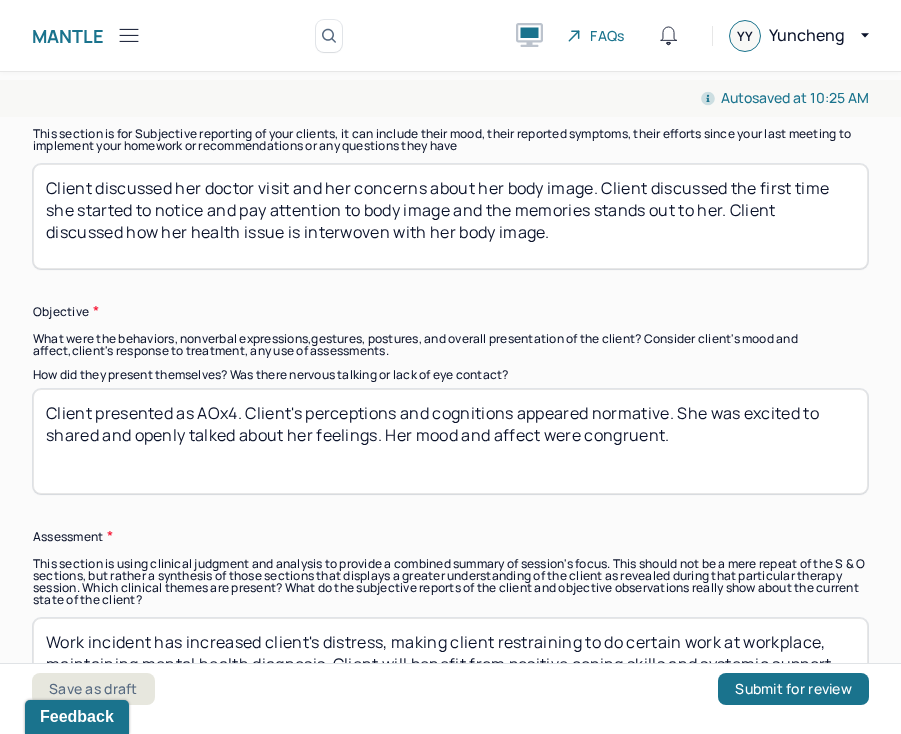 type on "Client discussed her doctor visit and her concerns about her body image. Client discussed the first time she started to notice and pay attention to body image and the memories stands out to her. Client discussed how her health issue is interwoven with her body image." 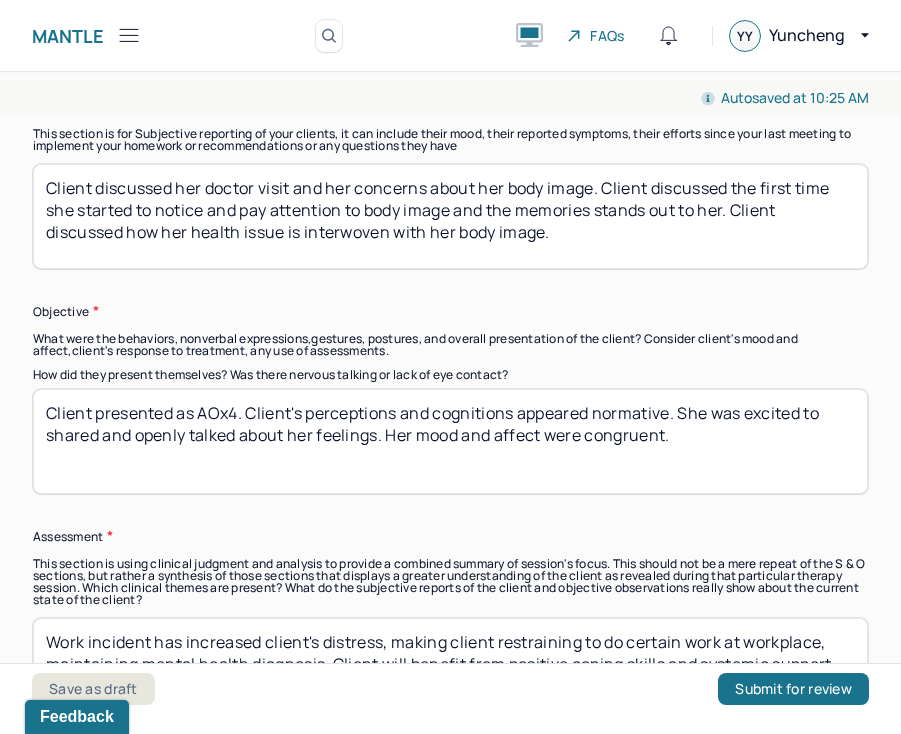 drag, startPoint x: 751, startPoint y: 407, endPoint x: 380, endPoint y: 425, distance: 371.4364 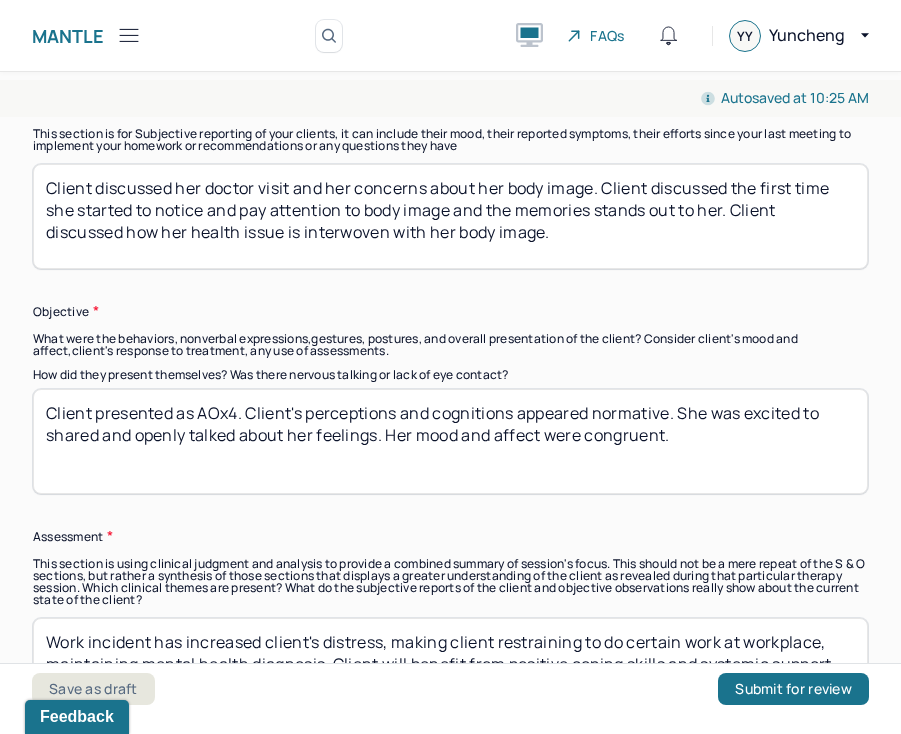 click on "Client presented as AOx4. Client's perceptions and cognitions appeared normative. She was excited to shared and openly talked about her feelings. Her mood and affect were congruent." at bounding box center (450, 441) 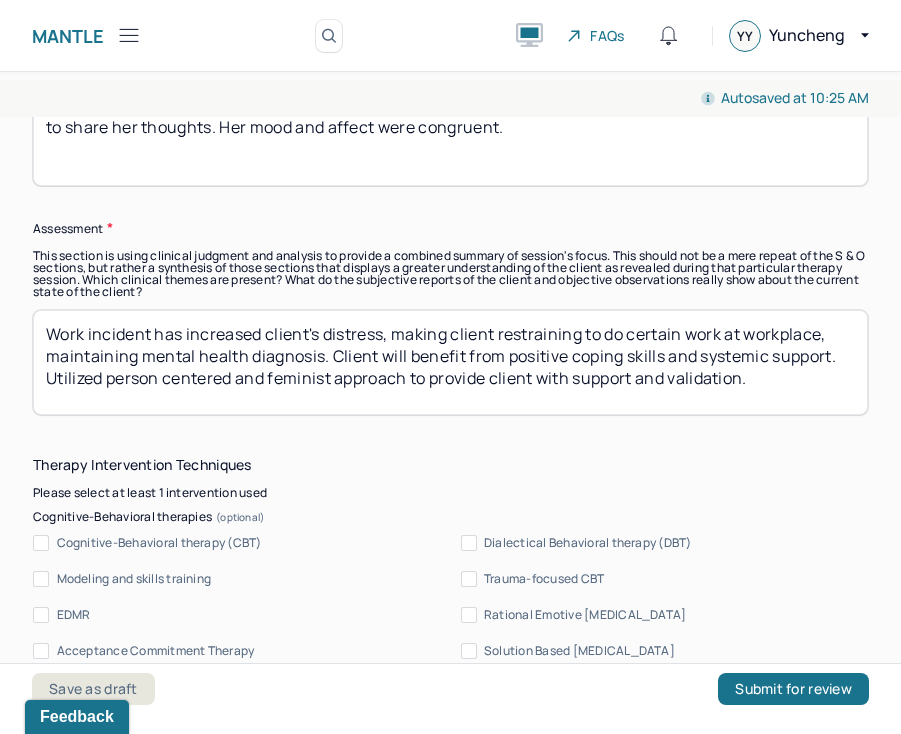 scroll, scrollTop: 1803, scrollLeft: 0, axis: vertical 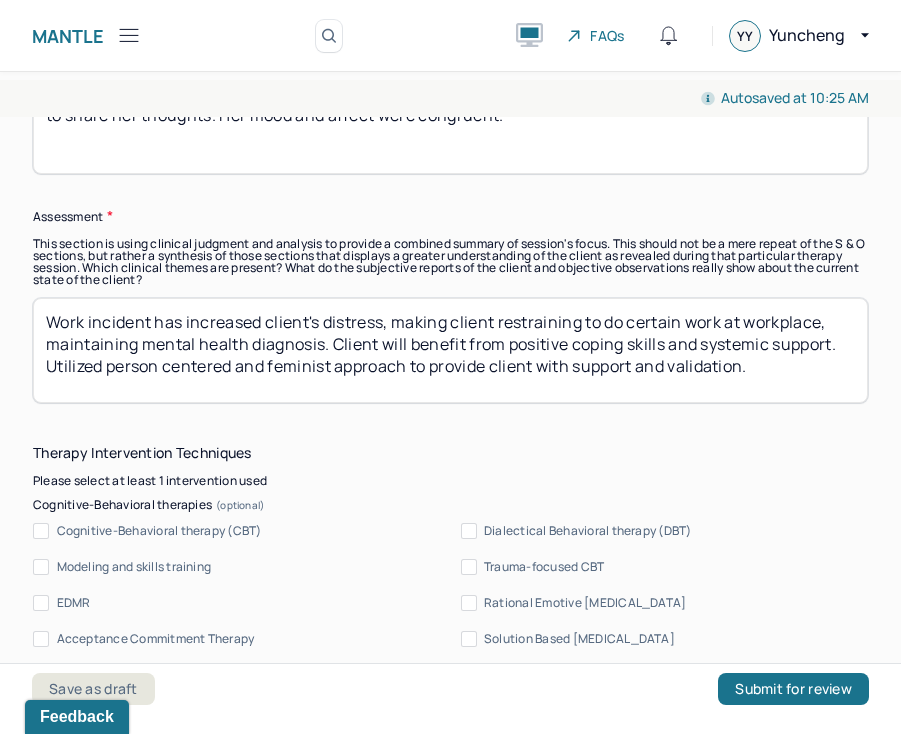 type on "Client presented as AOx4. Client's perceptions and cognitions appeared normative. She was calm and open to share her thoughts. Her mood and affect were congruent." 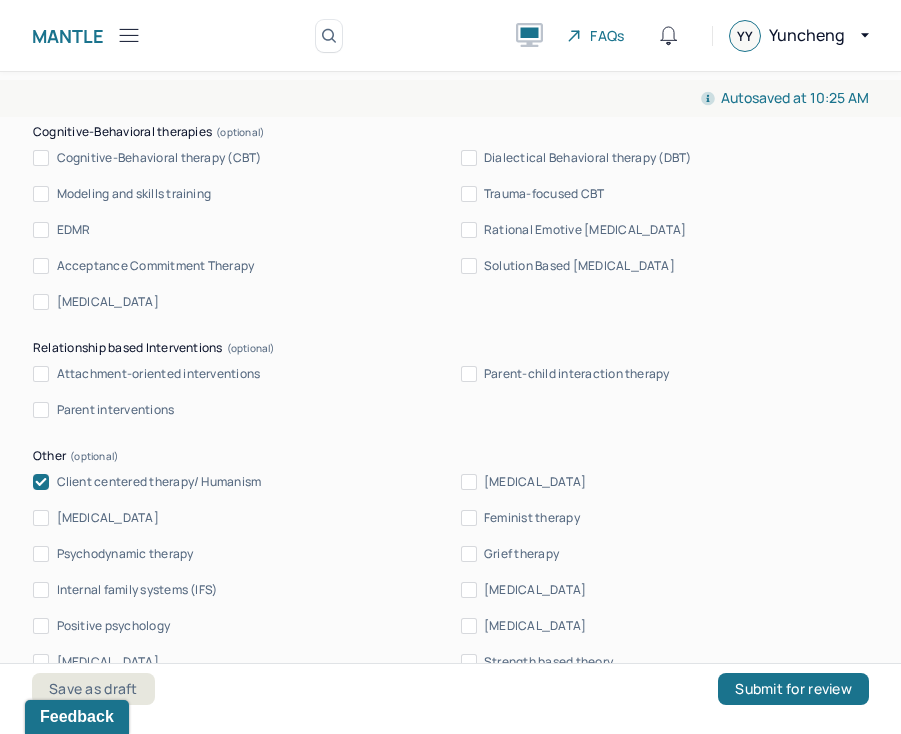 scroll, scrollTop: 2214, scrollLeft: 0, axis: vertical 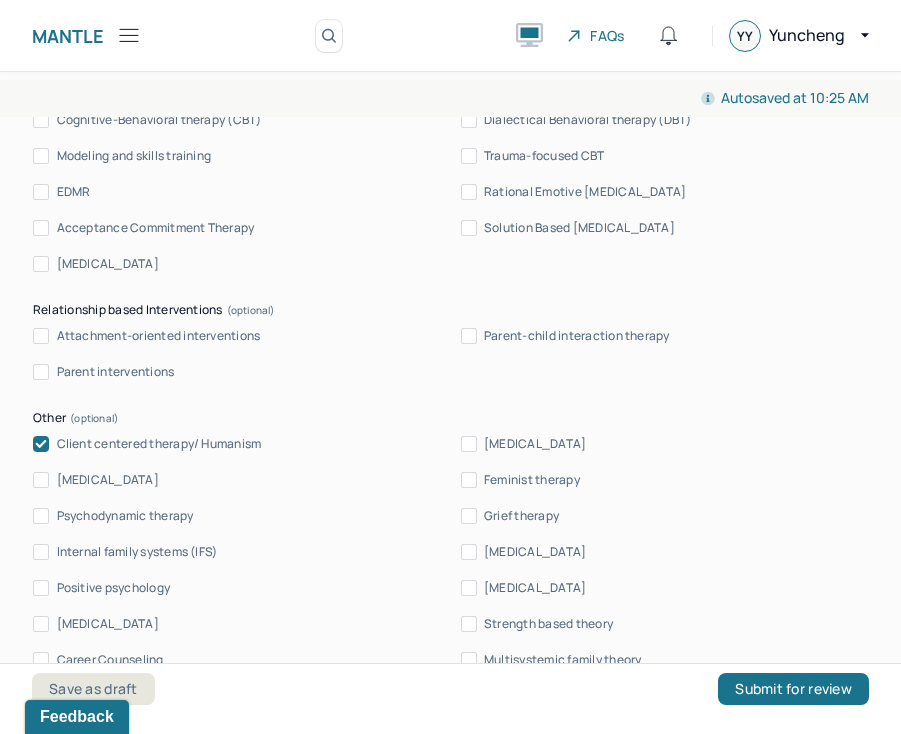 click on "Client centered therapy/ Humanism" at bounding box center (159, 444) 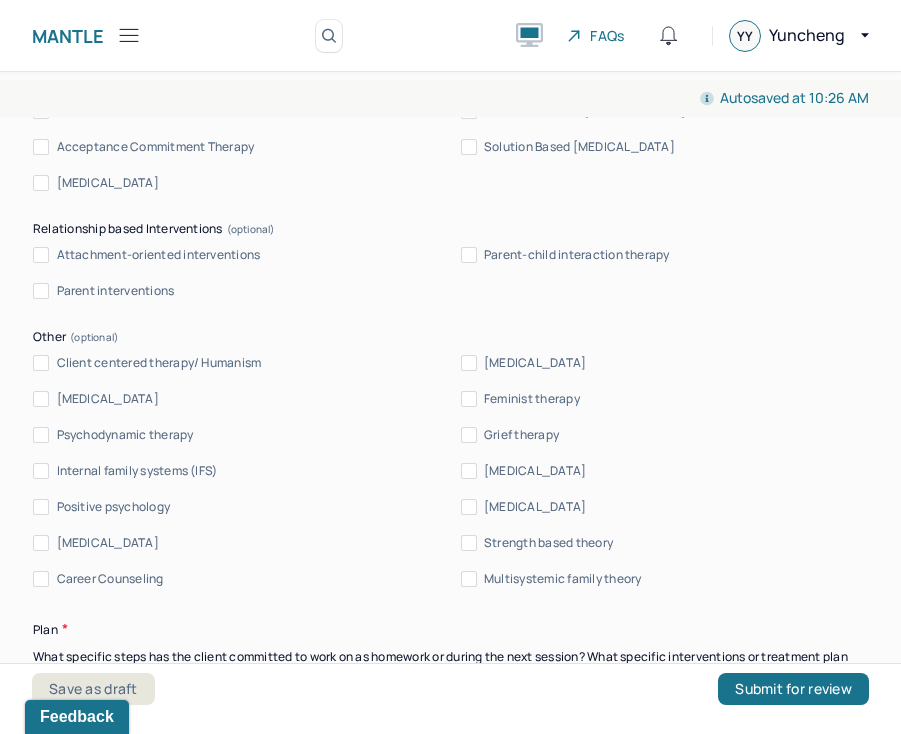 scroll, scrollTop: 2297, scrollLeft: 0, axis: vertical 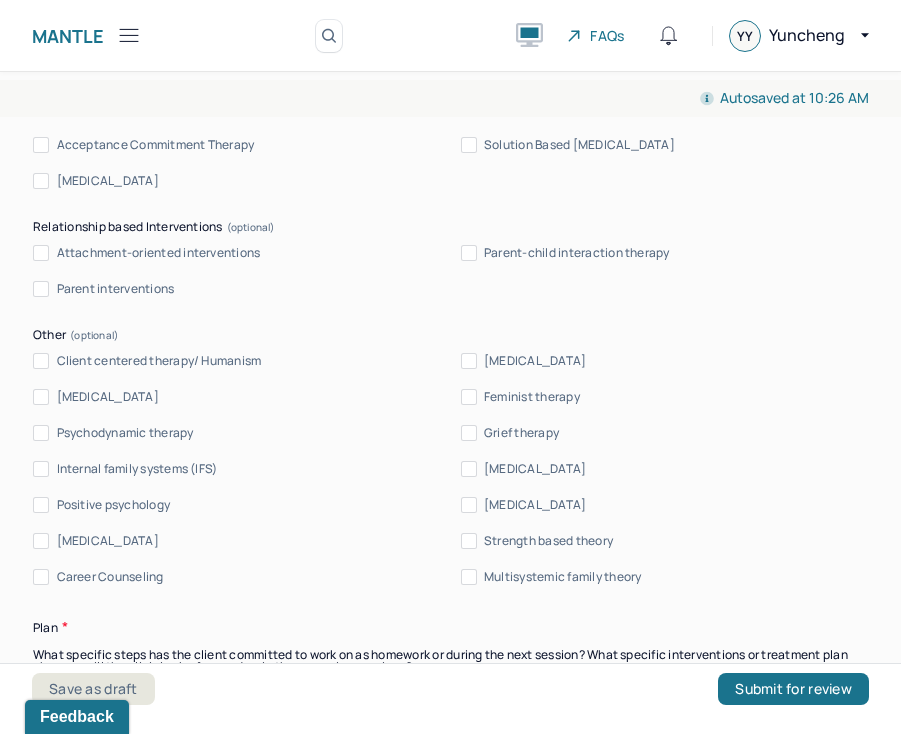click on "Positive psychology" at bounding box center [114, 505] 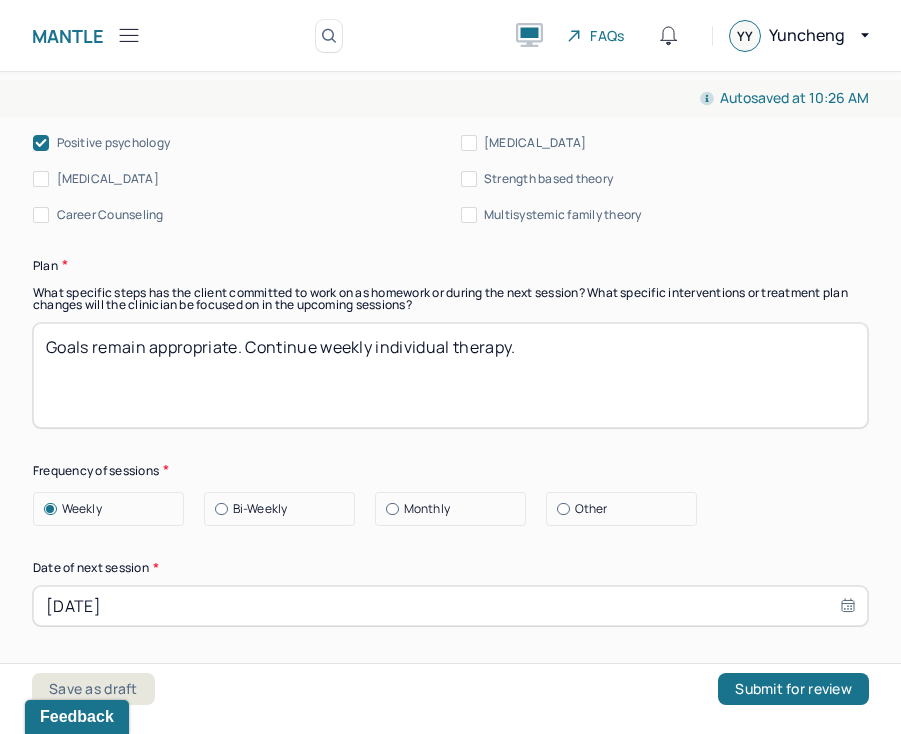 scroll, scrollTop: 2690, scrollLeft: 0, axis: vertical 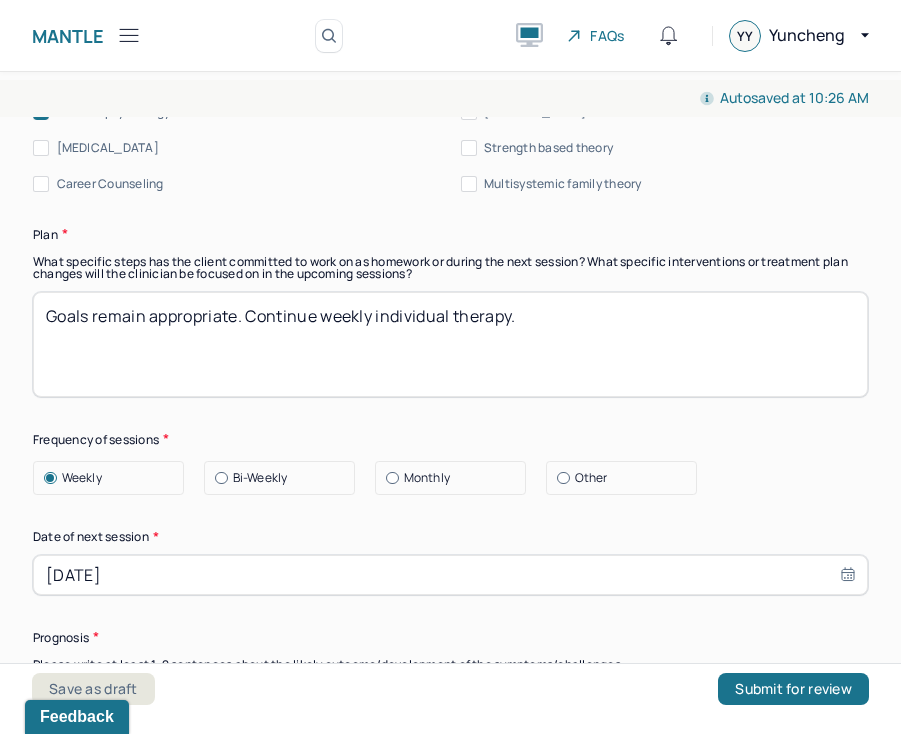 click on "[DATE]" at bounding box center (450, 575) 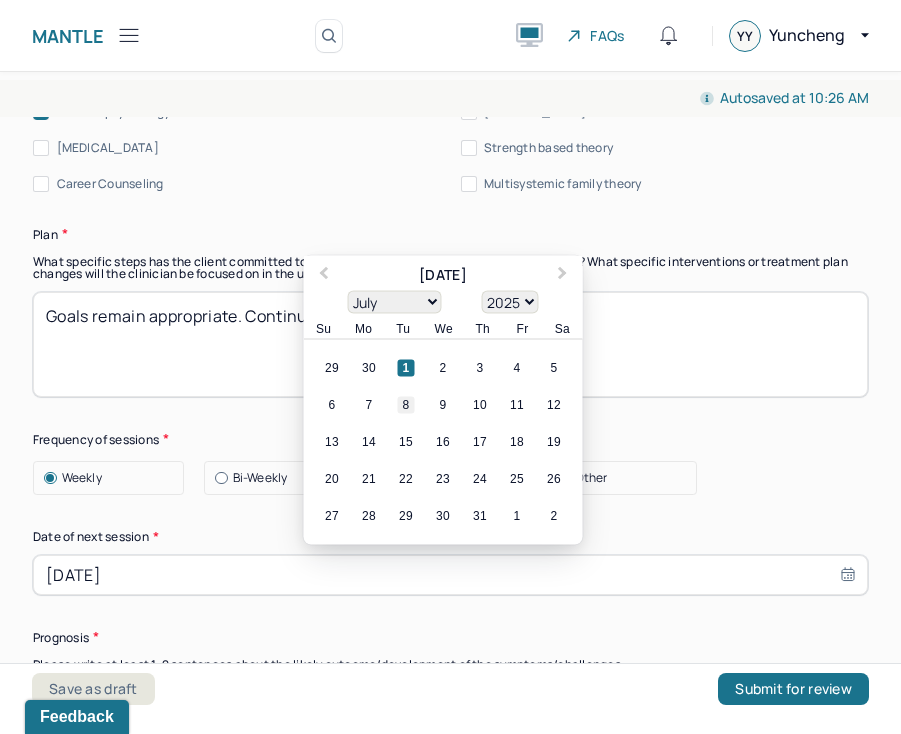 click on "8" at bounding box center [406, 404] 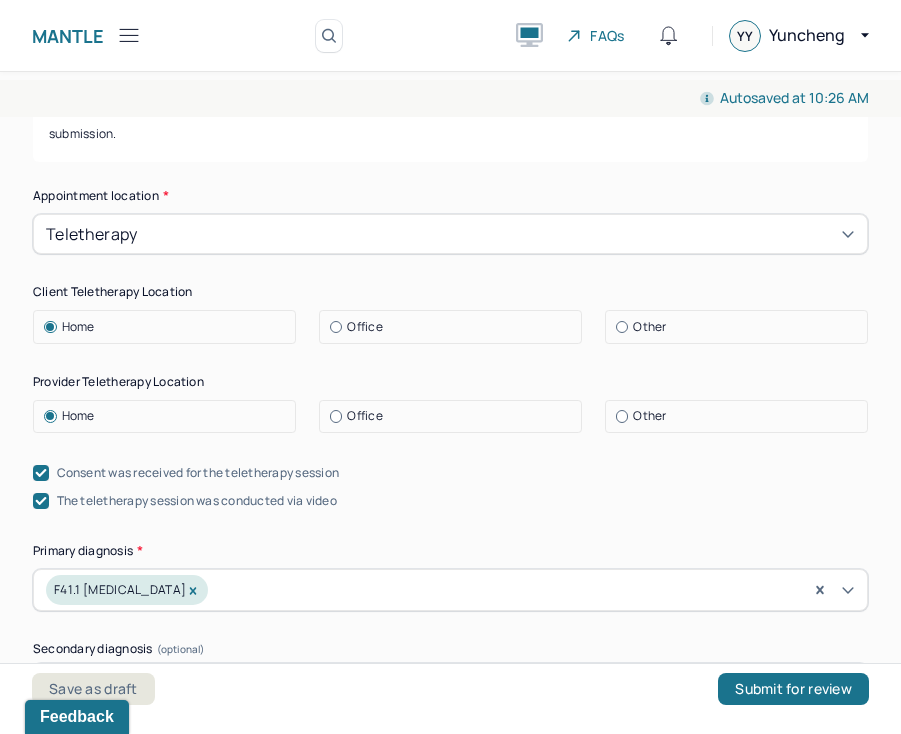 scroll, scrollTop: 0, scrollLeft: 0, axis: both 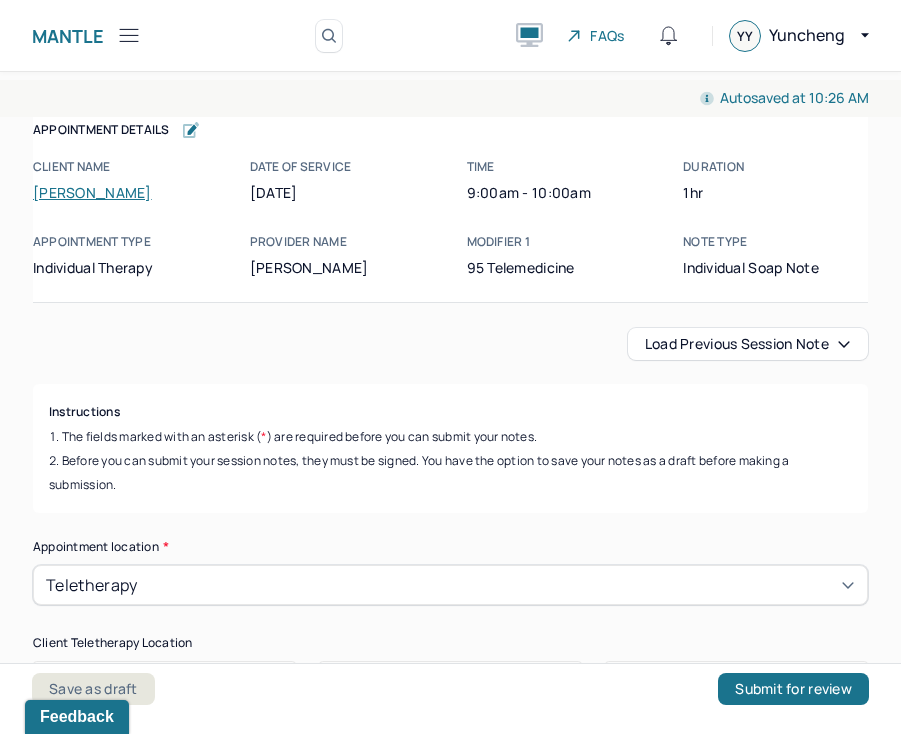 click on "Load previous session note" at bounding box center (748, 344) 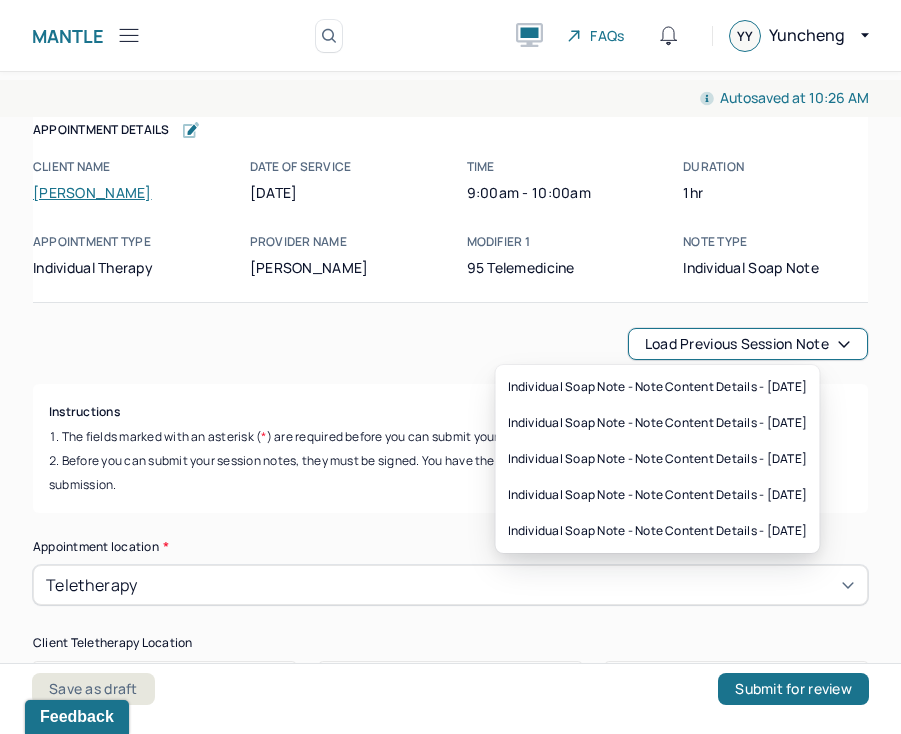 click on "Load previous session note" at bounding box center [450, 344] 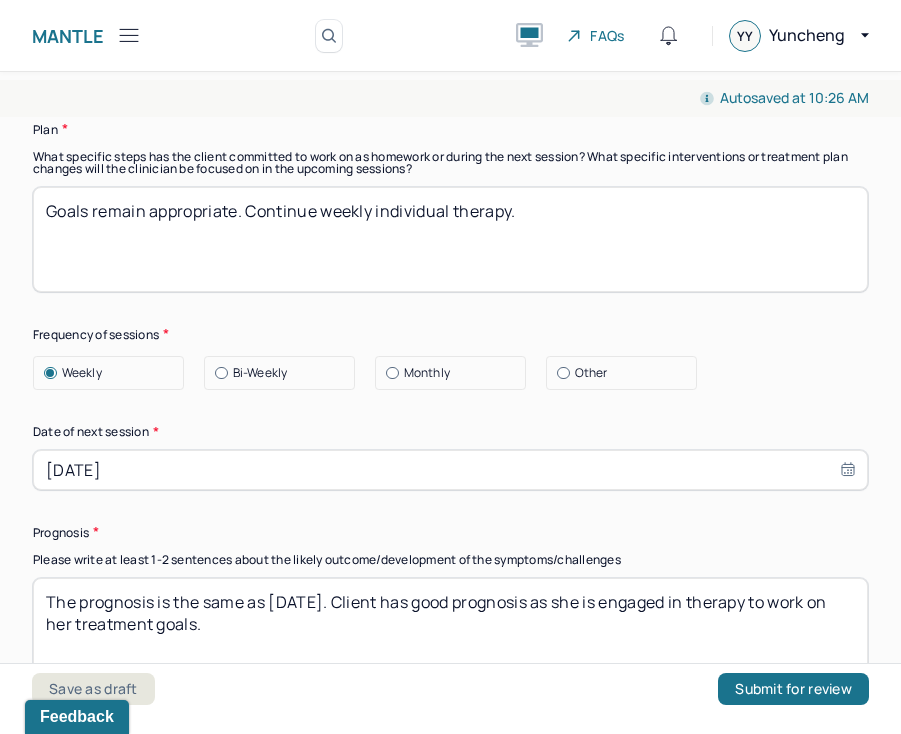 scroll, scrollTop: 2884, scrollLeft: 0, axis: vertical 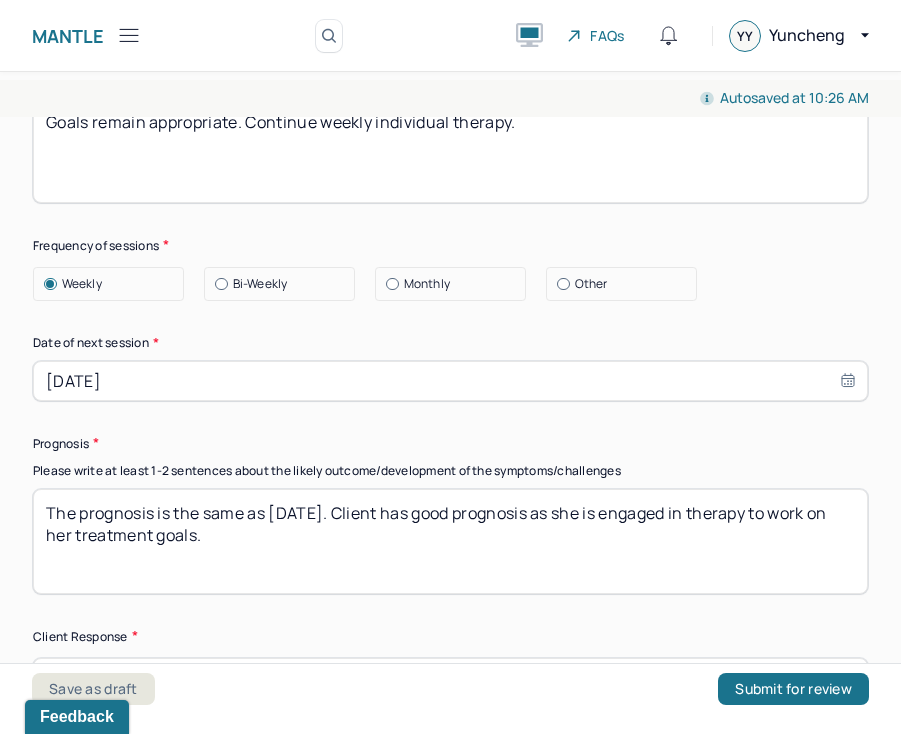click on "The prognosis is the same as [DATE]. Client has good prognosis as she is engaged in therapy to work on her treatment goals." at bounding box center [450, 541] 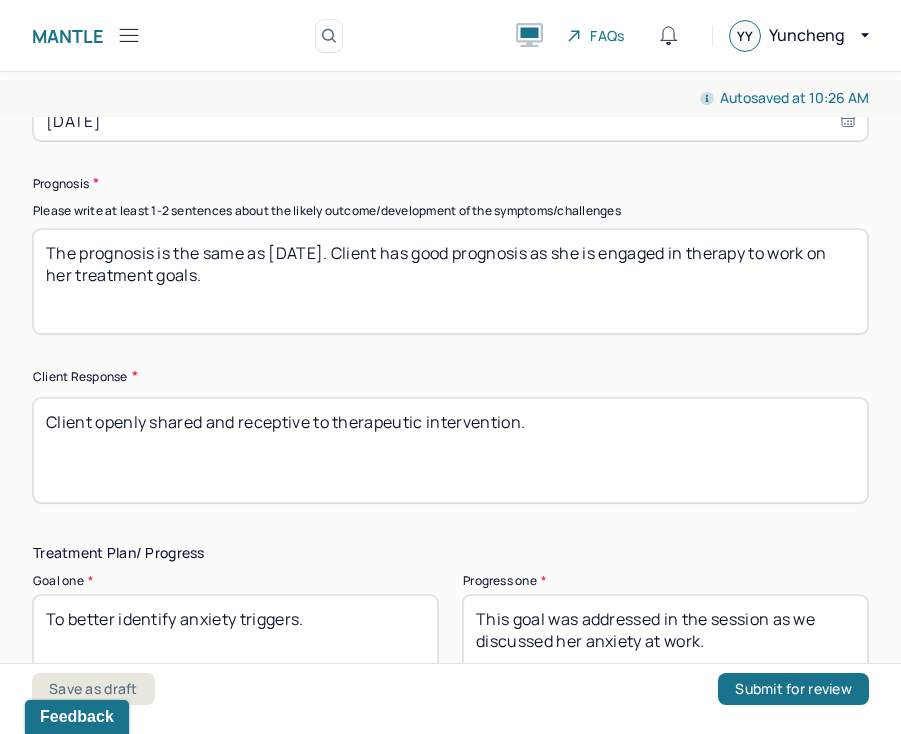scroll, scrollTop: 3149, scrollLeft: 0, axis: vertical 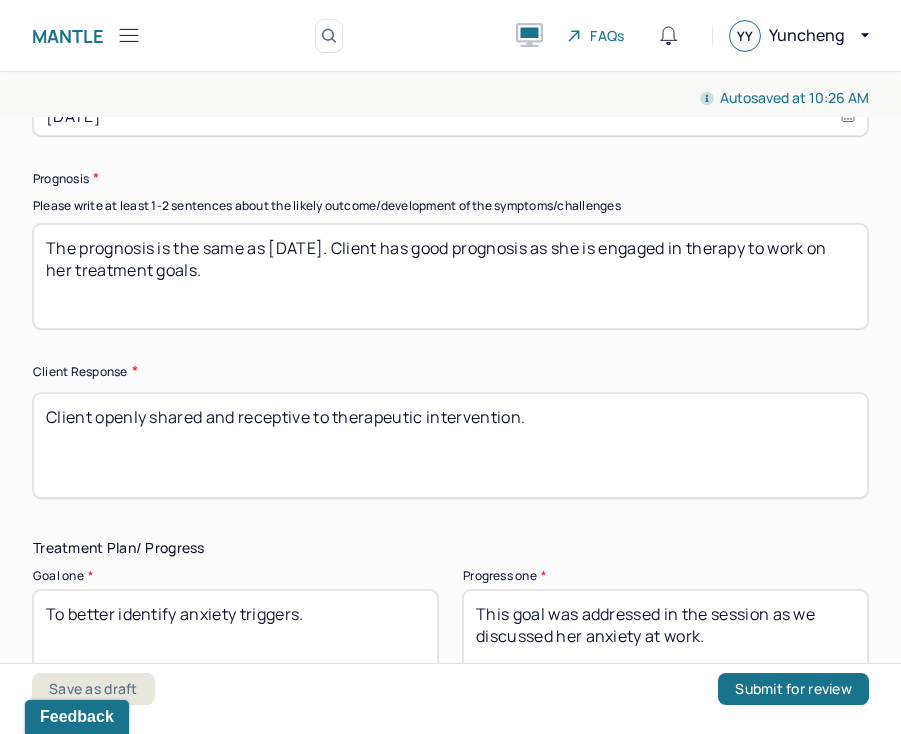 type on "The prognosis is the same as [DATE]. Client has good prognosis as she is engaged in therapy to work on her treatment goals." 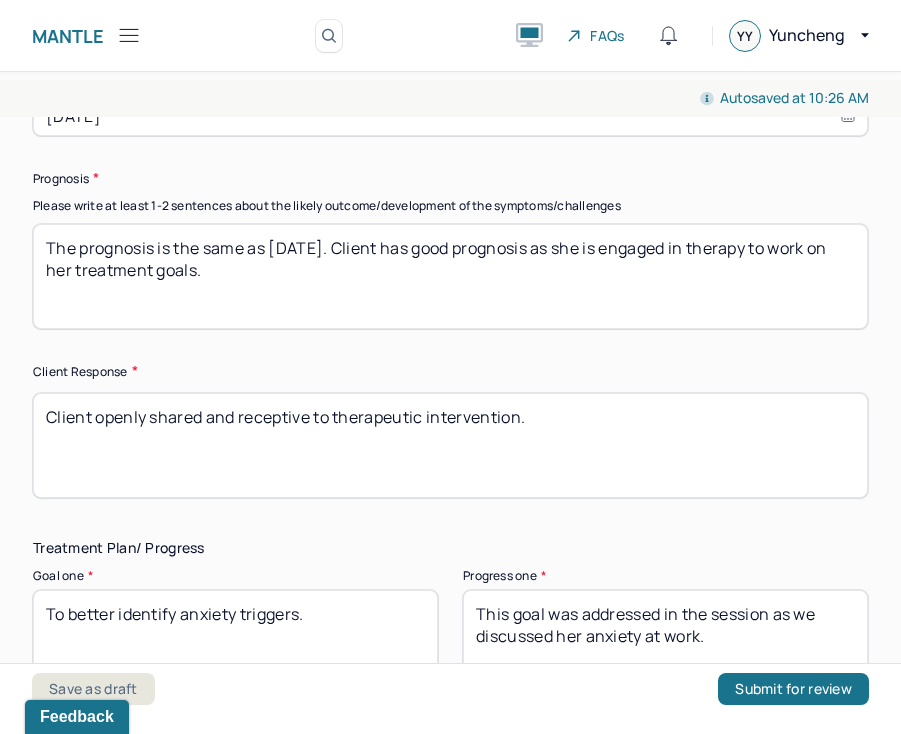 drag, startPoint x: 96, startPoint y: 408, endPoint x: 520, endPoint y: 413, distance: 424.02948 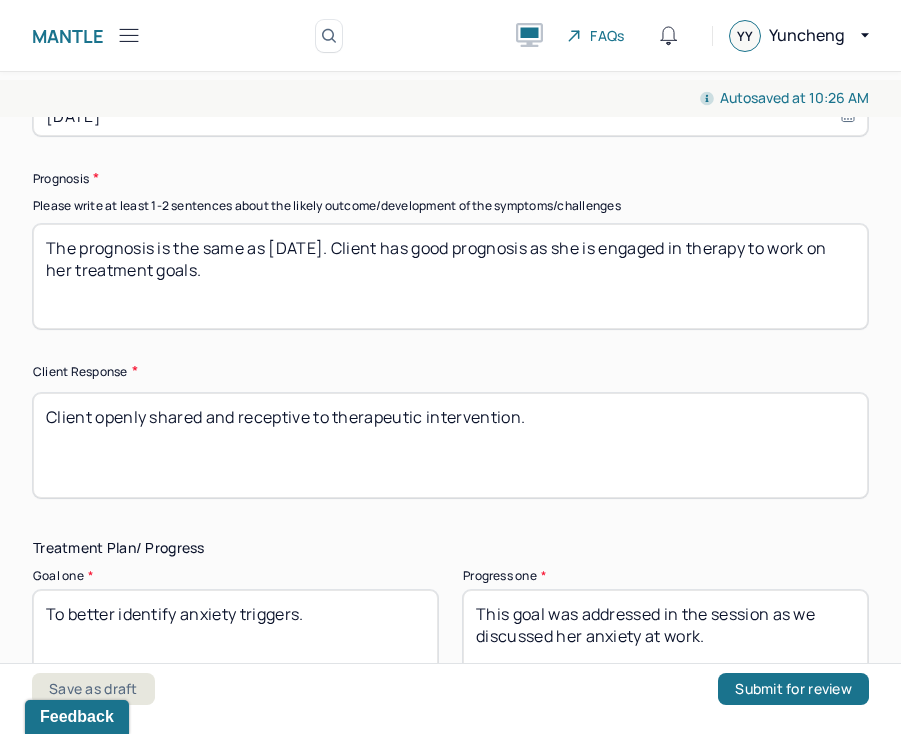 click on "Client openly shared and receptive to therapeutic intervention." at bounding box center (450, 445) 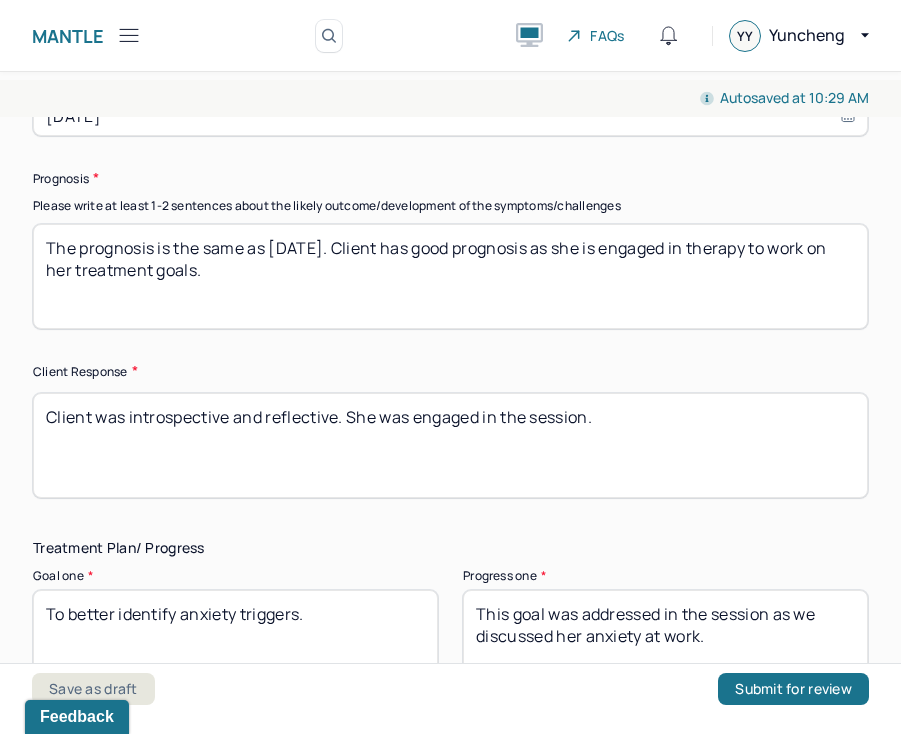 type on "Client was introspective and reflective. She was engaged in the session." 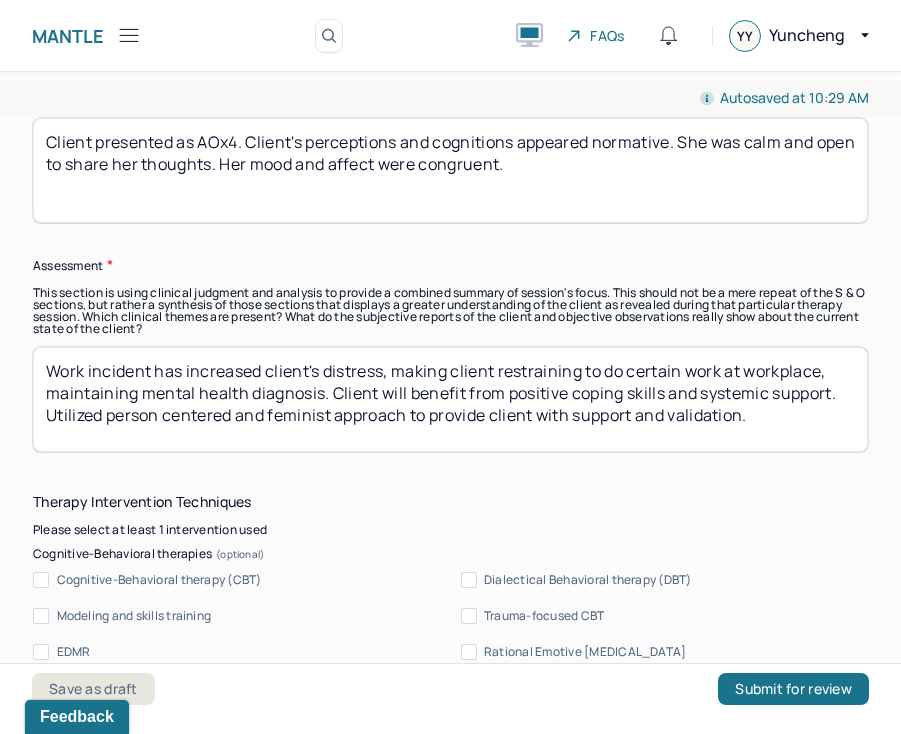 scroll, scrollTop: 1758, scrollLeft: 0, axis: vertical 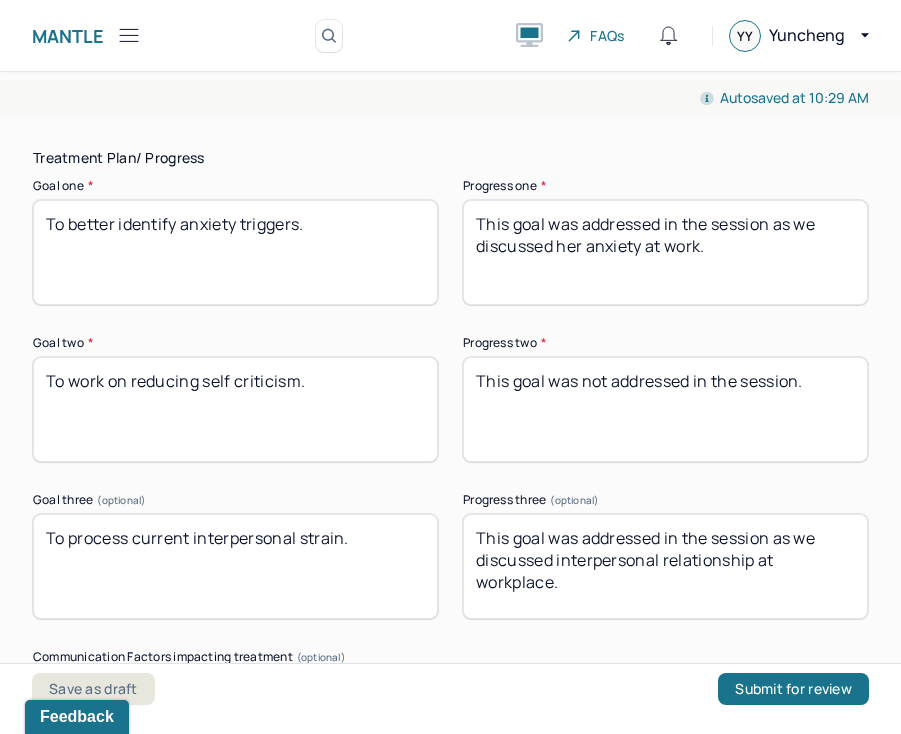 click on "This goal was not addressed in the session." at bounding box center [665, 409] 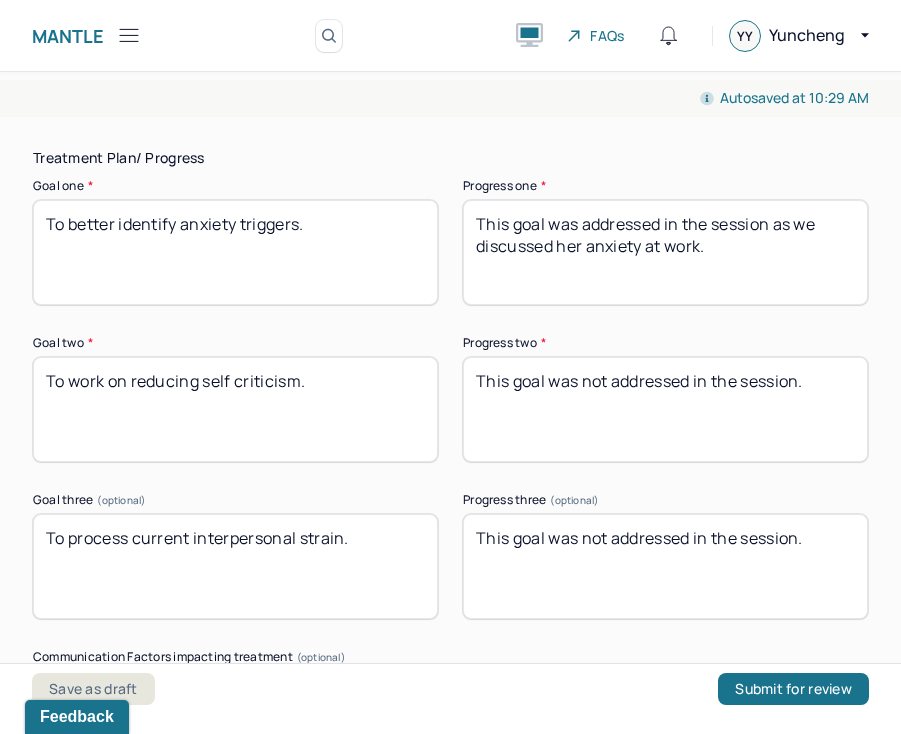type on "This goal was not addressed in the session." 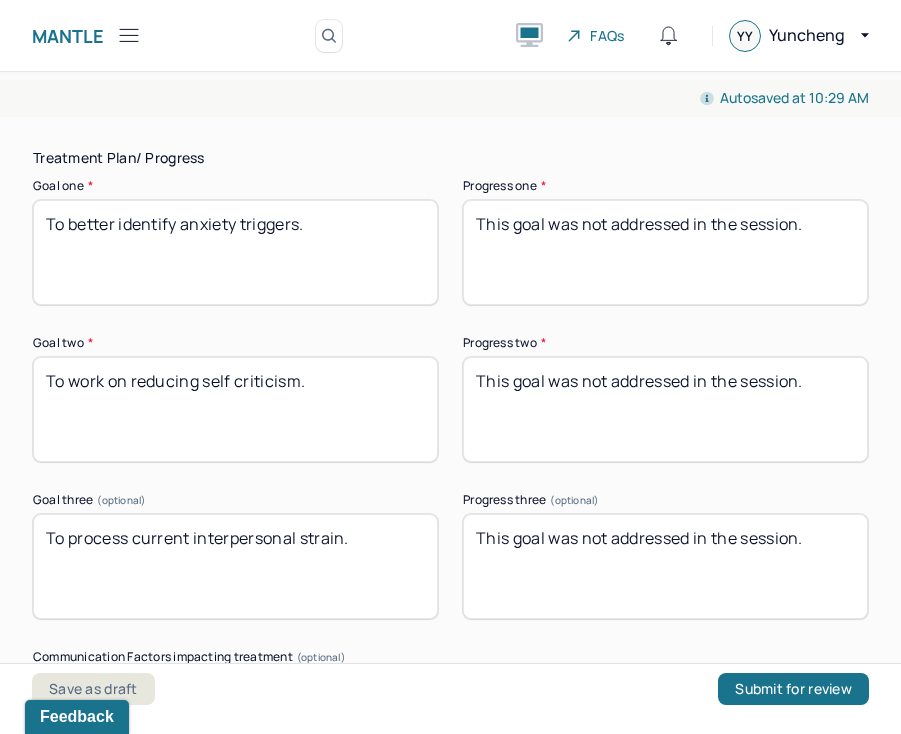 type on "This goal was not addressed in the session." 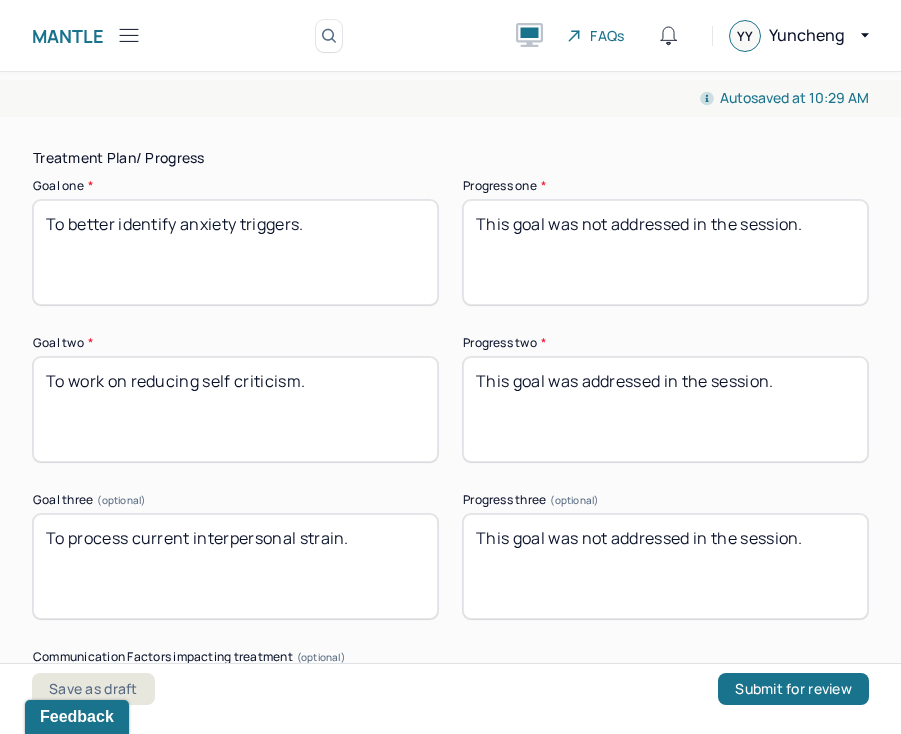 click on "This goal was not addressed in the session." at bounding box center (665, 409) 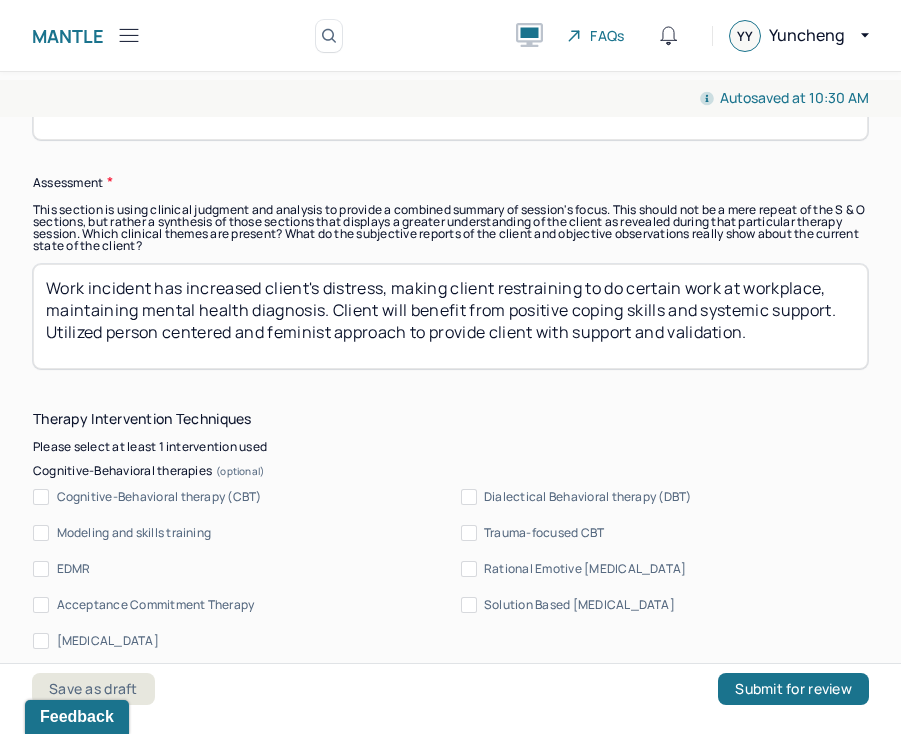 scroll, scrollTop: 1898, scrollLeft: 0, axis: vertical 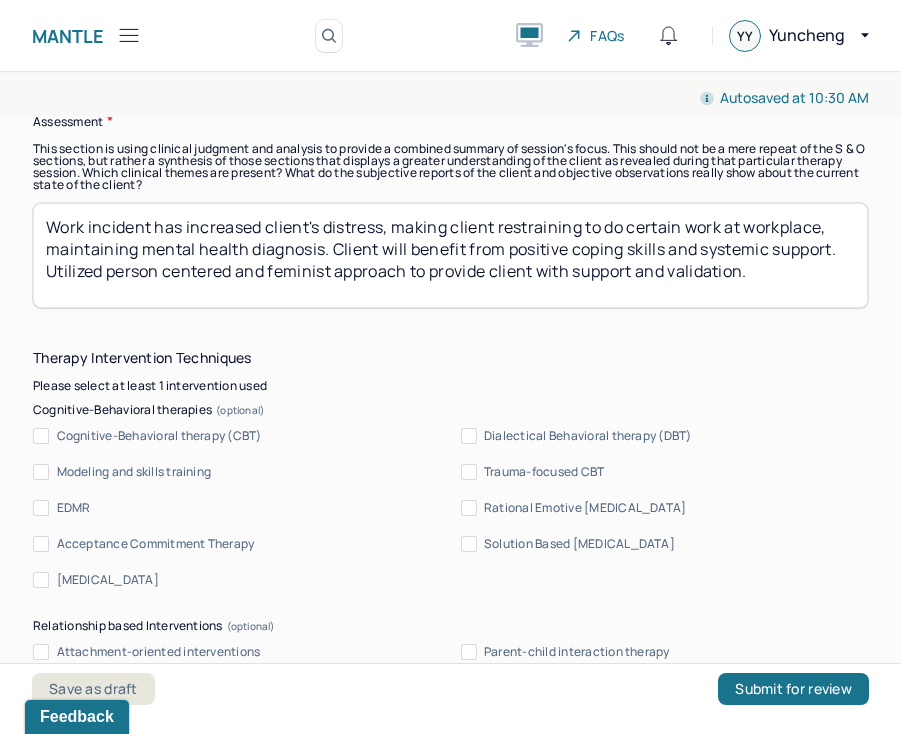 type on "This goal was addressed in the session as we addressed client's self criticism towards her body." 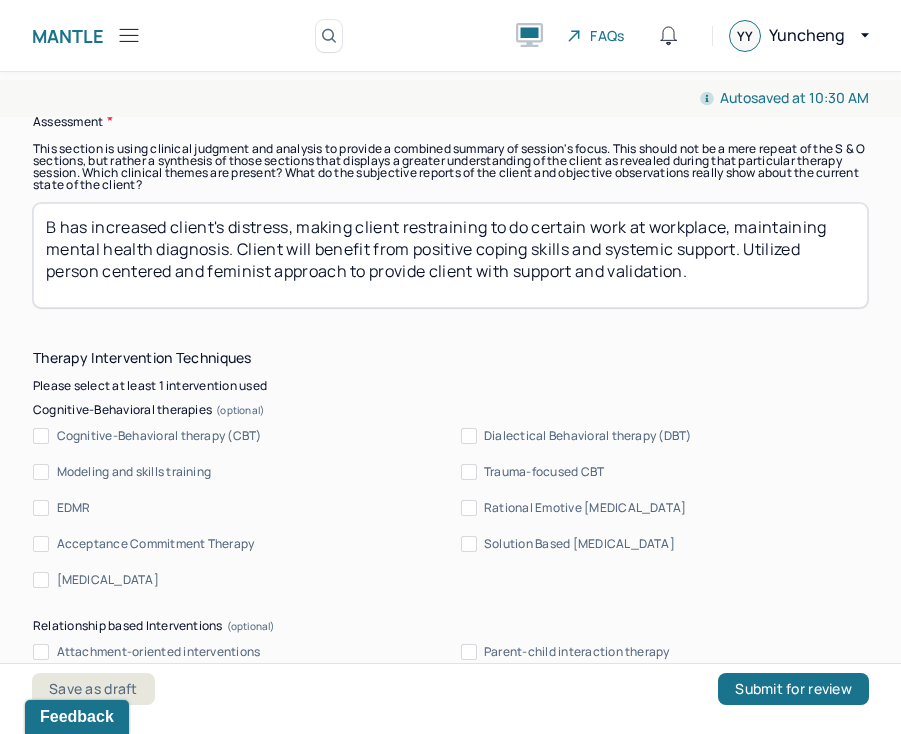 scroll, scrollTop: 0, scrollLeft: 0, axis: both 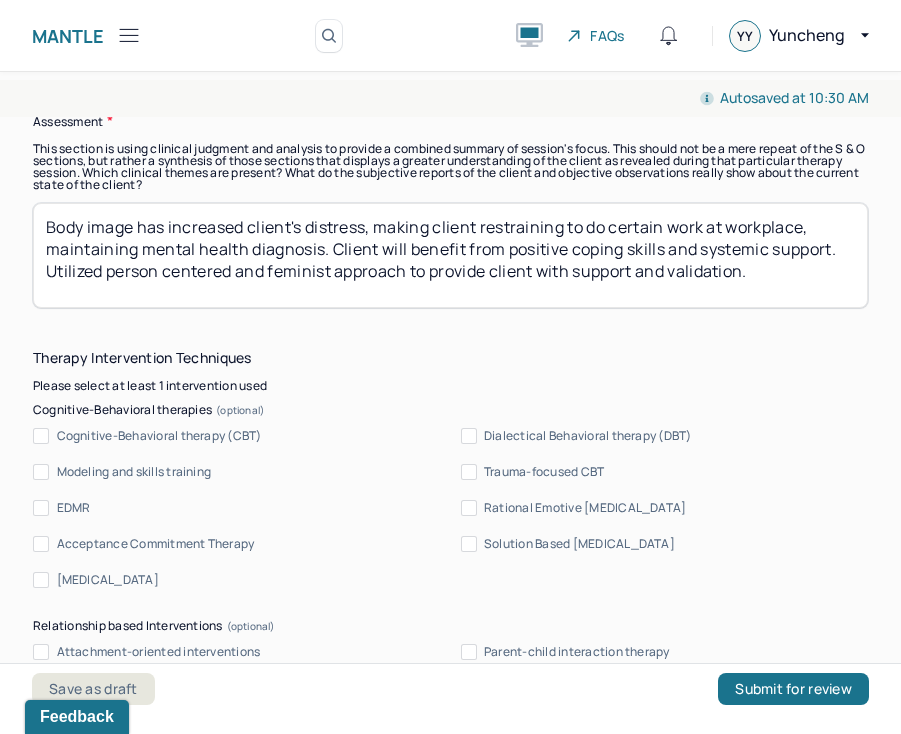 drag, startPoint x: 305, startPoint y: 221, endPoint x: 364, endPoint y: 224, distance: 59.07622 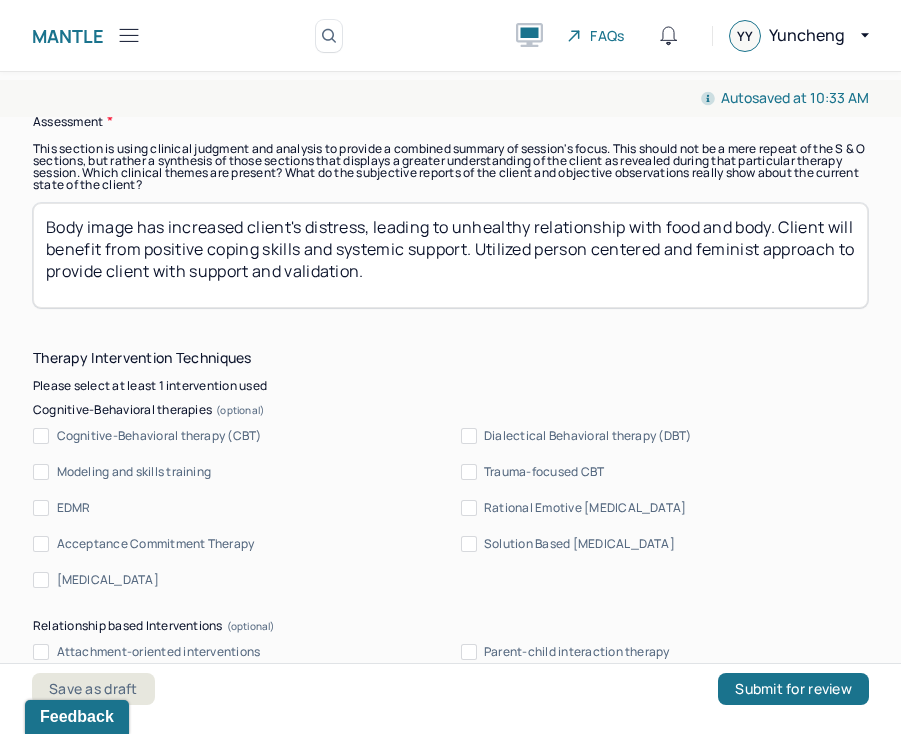 drag, startPoint x: 175, startPoint y: 243, endPoint x: 492, endPoint y: 241, distance: 317.00632 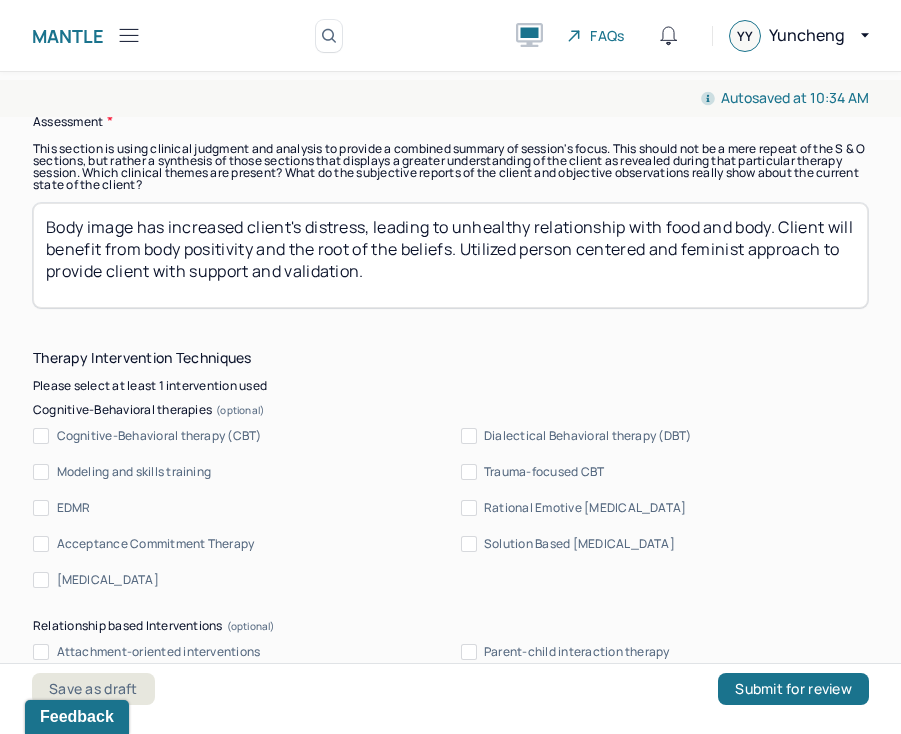 drag, startPoint x: 560, startPoint y: 249, endPoint x: 116, endPoint y: 266, distance: 444.32532 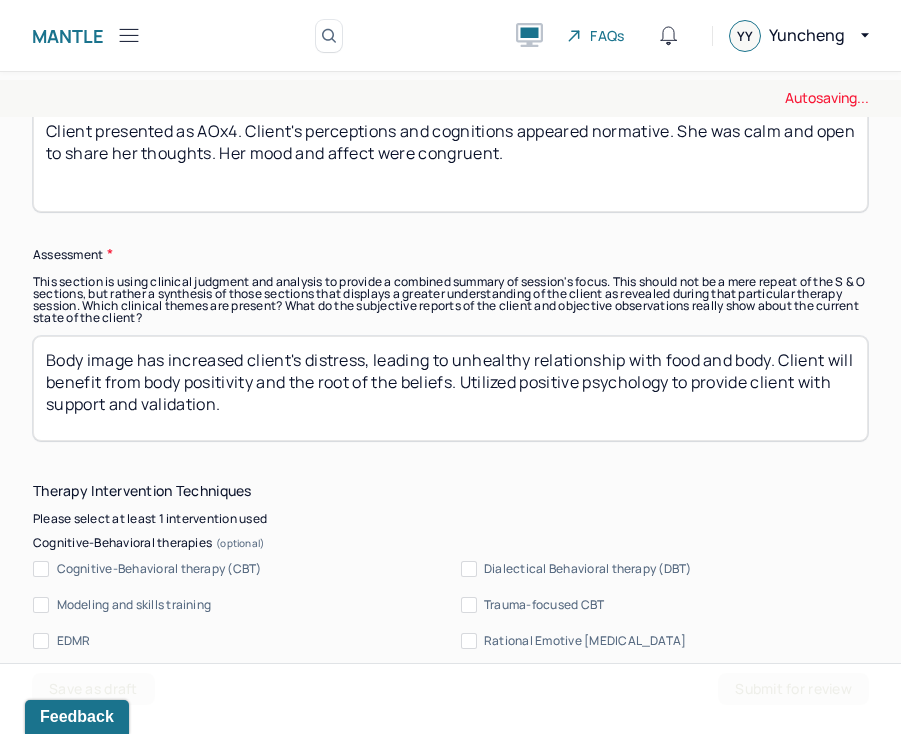 scroll, scrollTop: 1804, scrollLeft: 0, axis: vertical 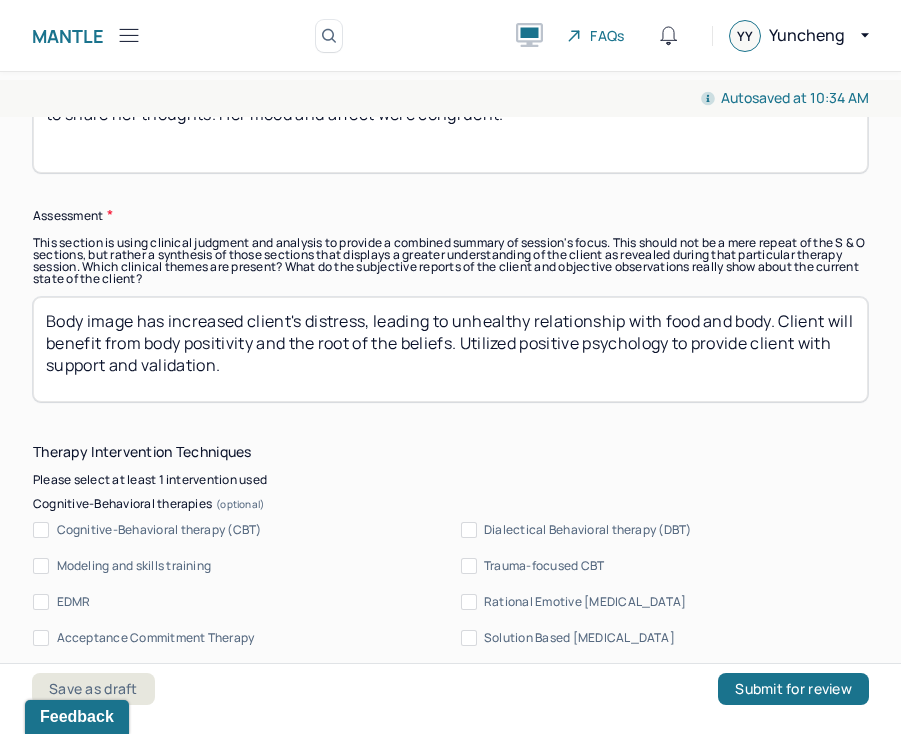 drag, startPoint x: 733, startPoint y: 342, endPoint x: 788, endPoint y: 340, distance: 55.03635 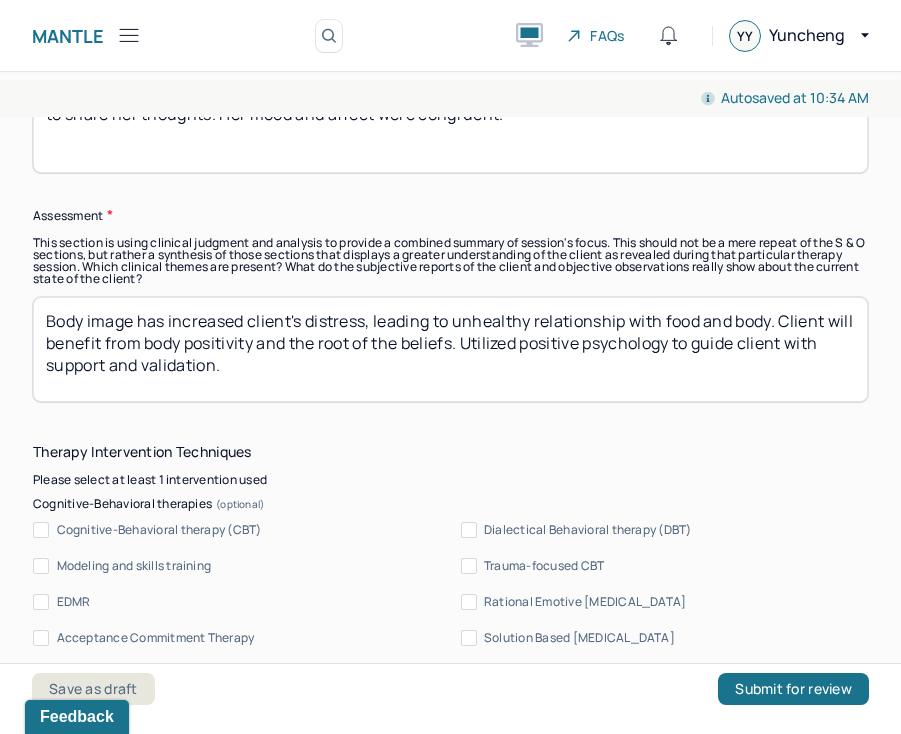 click on "Body image has increased client's distress, leading to unhealthy relationship with food and body. Client will benefit from body positivity and the root of the beliefs. Utilized positive psychology to provide client with support and validation." at bounding box center (450, 349) 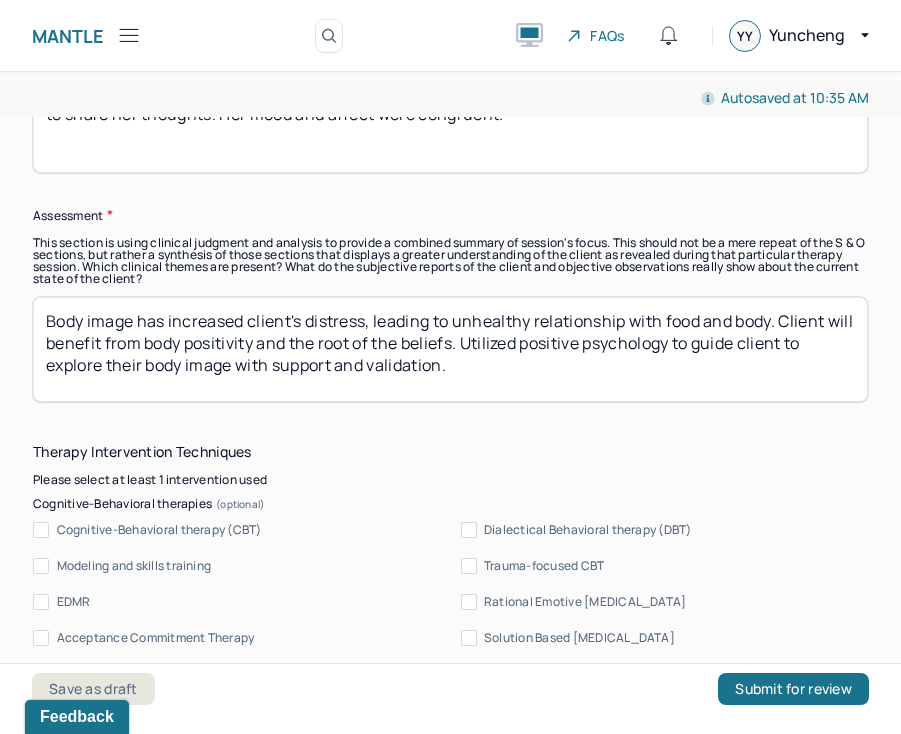 drag, startPoint x: 261, startPoint y: 361, endPoint x: 462, endPoint y: 355, distance: 201.08954 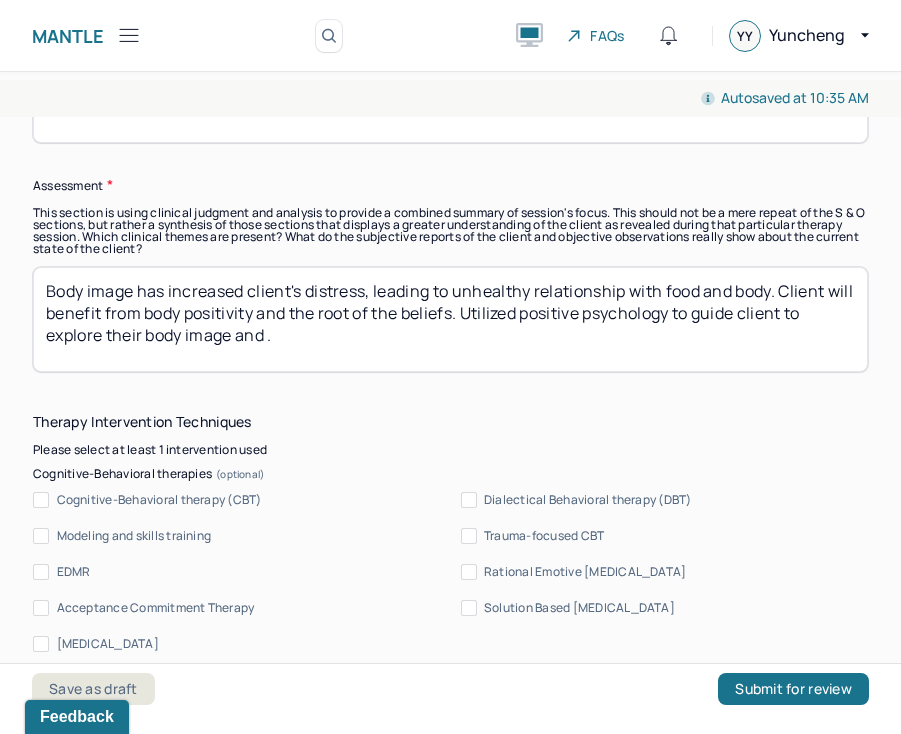 scroll, scrollTop: 1830, scrollLeft: 0, axis: vertical 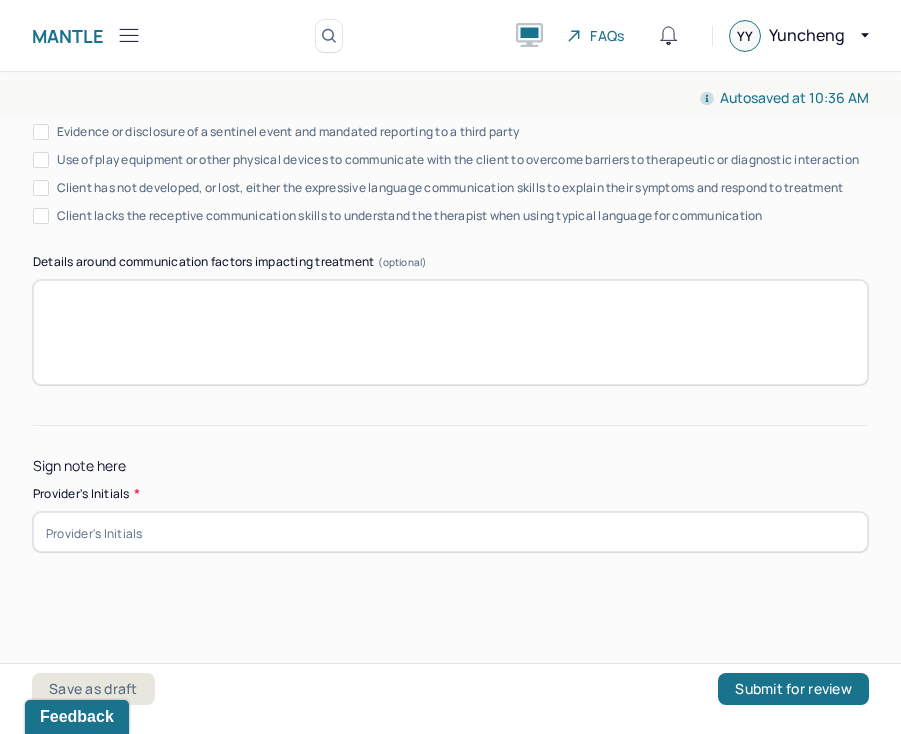 type on "Body image has increased client's distress, leading to unhealthy relationship with food and body. Client will benefit from body positivity and the root of the beliefs. Utilized positive psychology to guide client to explore their body image and relevant history." 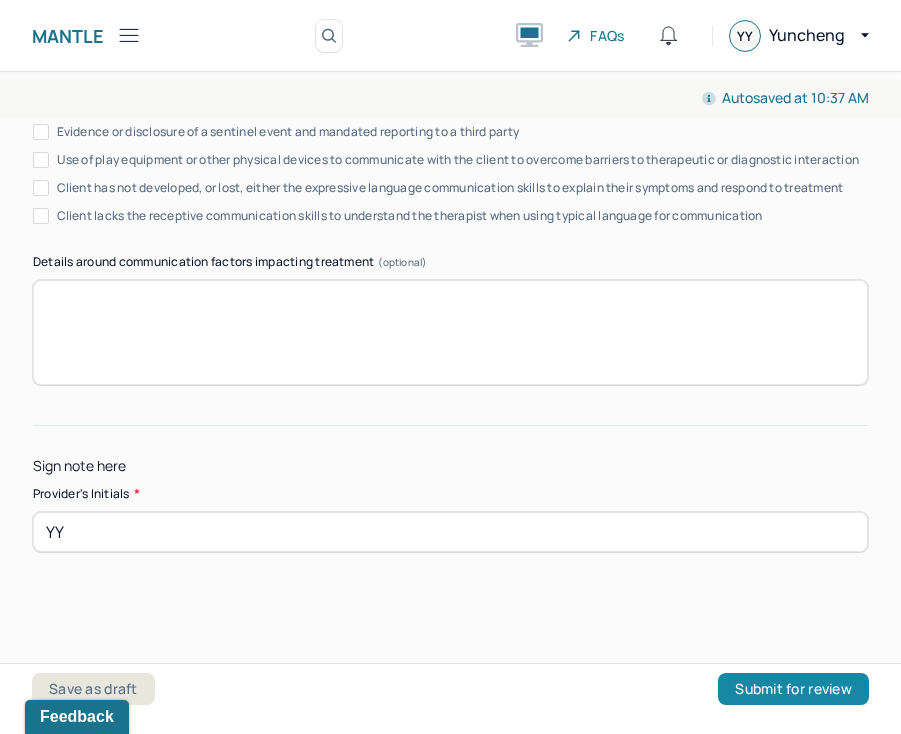 type on "YY" 